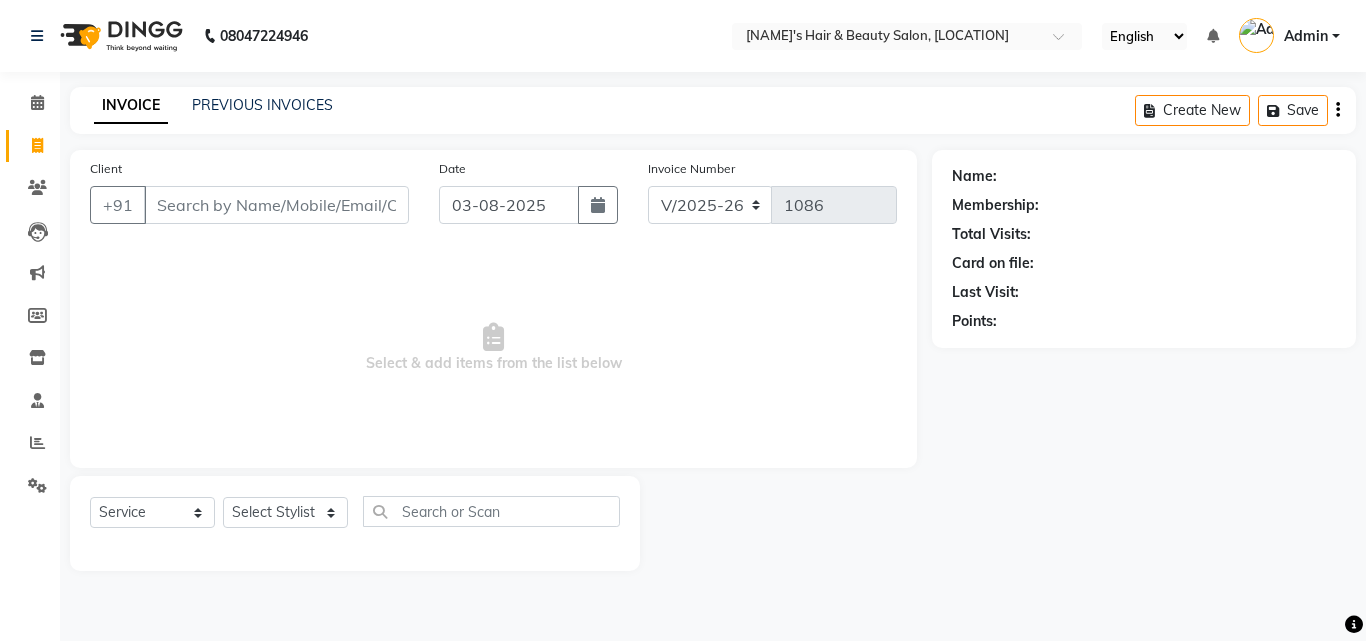 select on "5401" 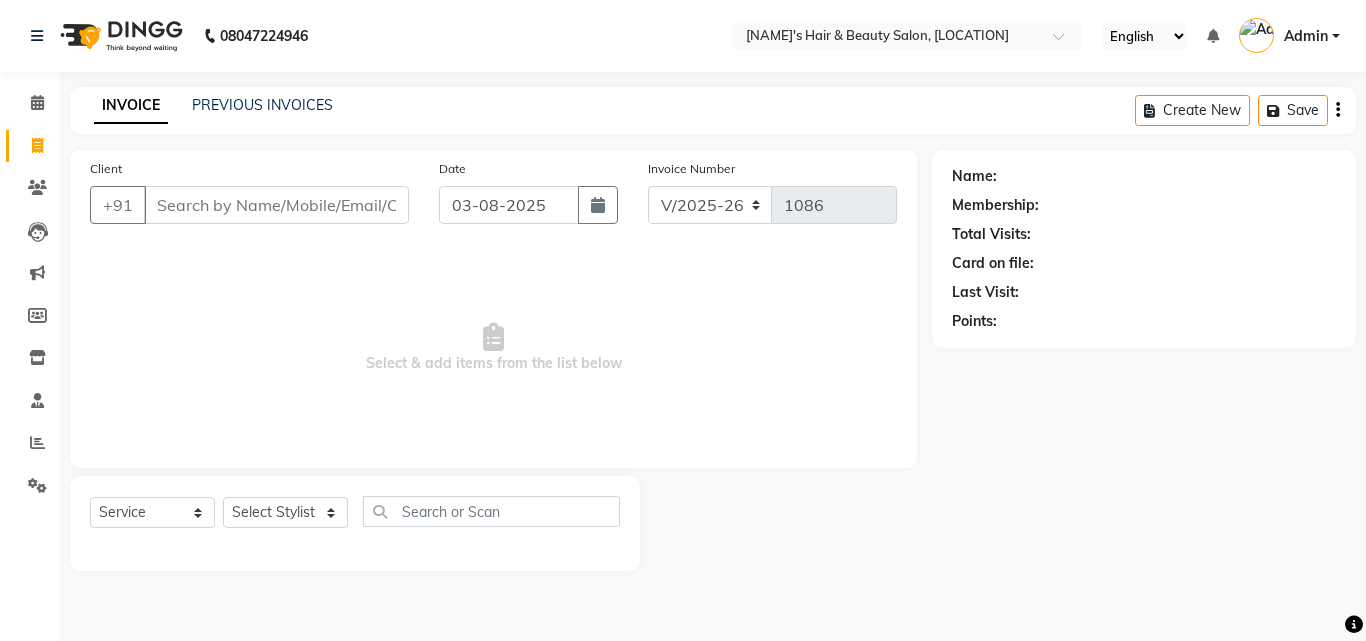 scroll, scrollTop: 0, scrollLeft: 0, axis: both 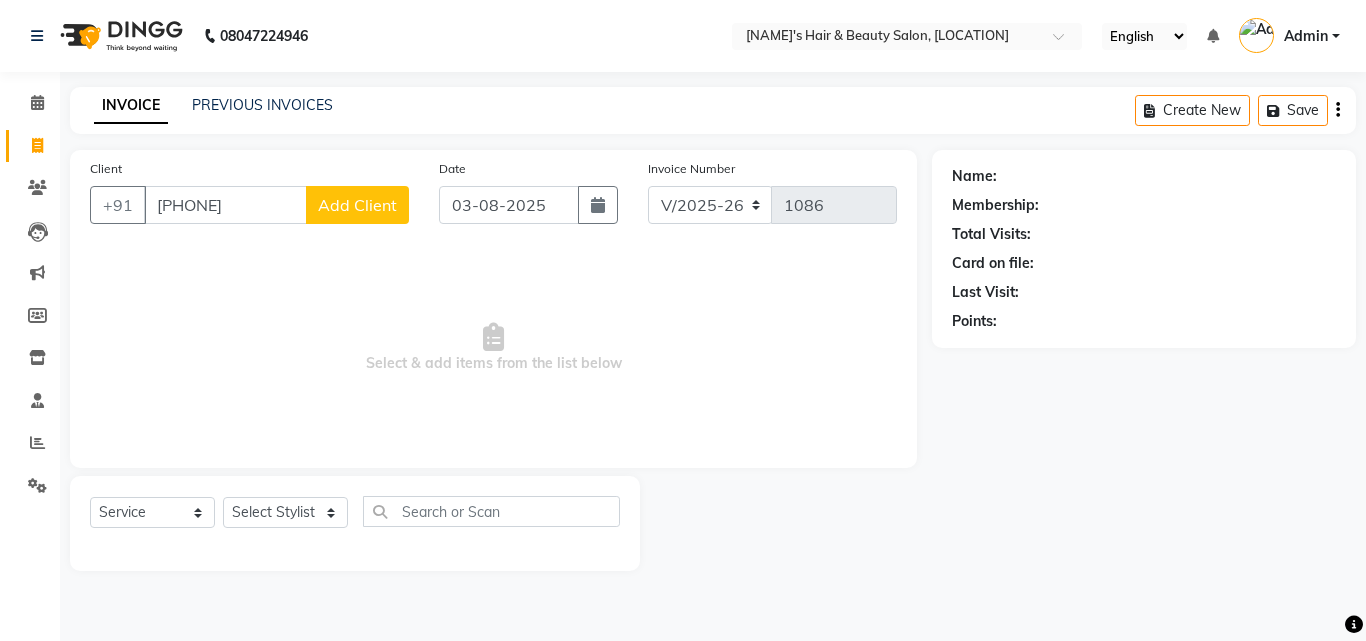type on "[PHONE]" 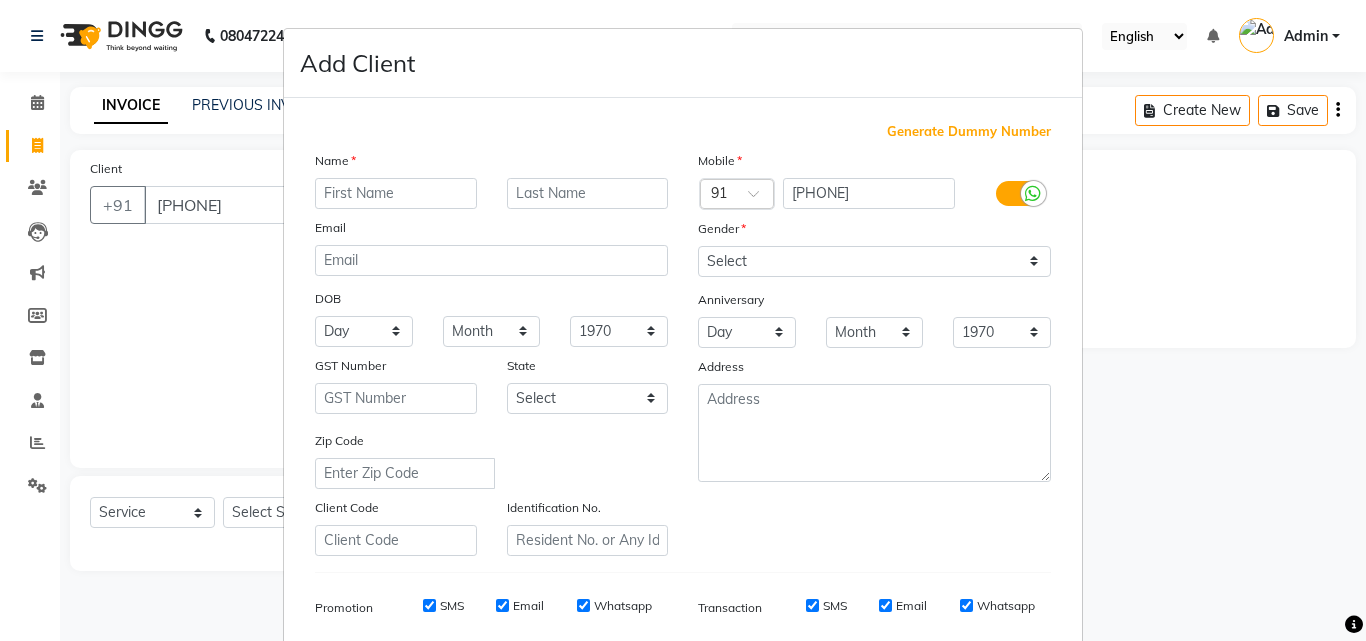 click at bounding box center [396, 193] 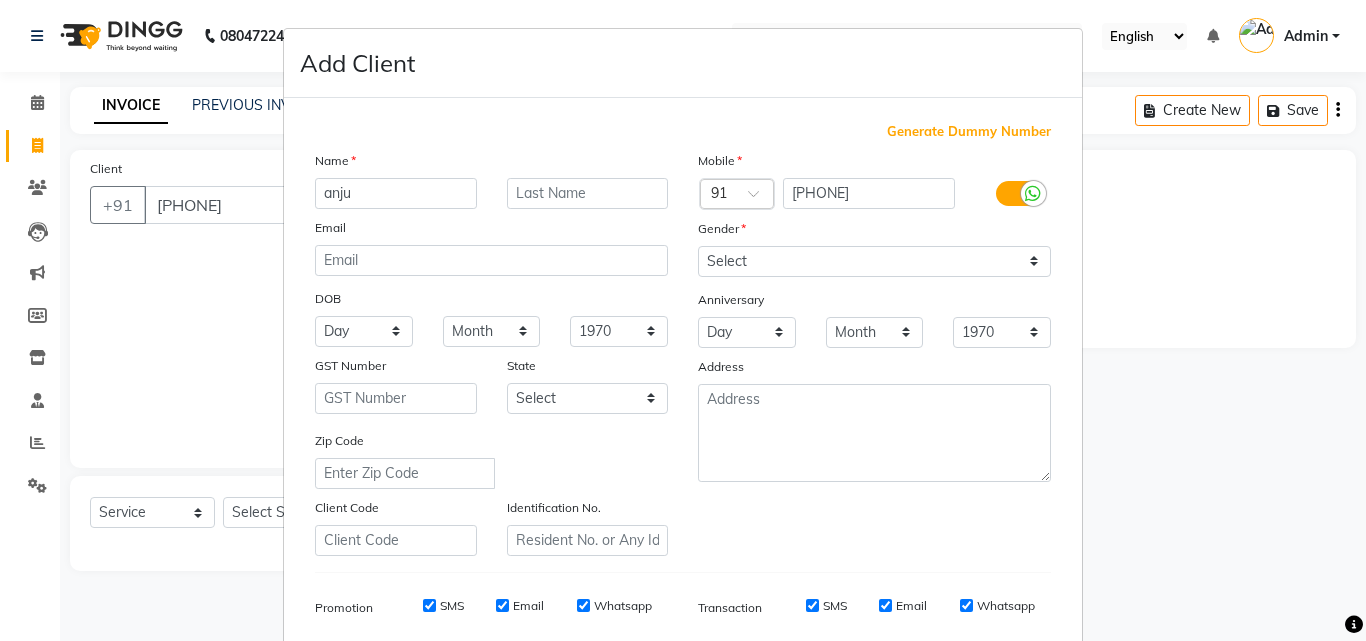 type on "anju" 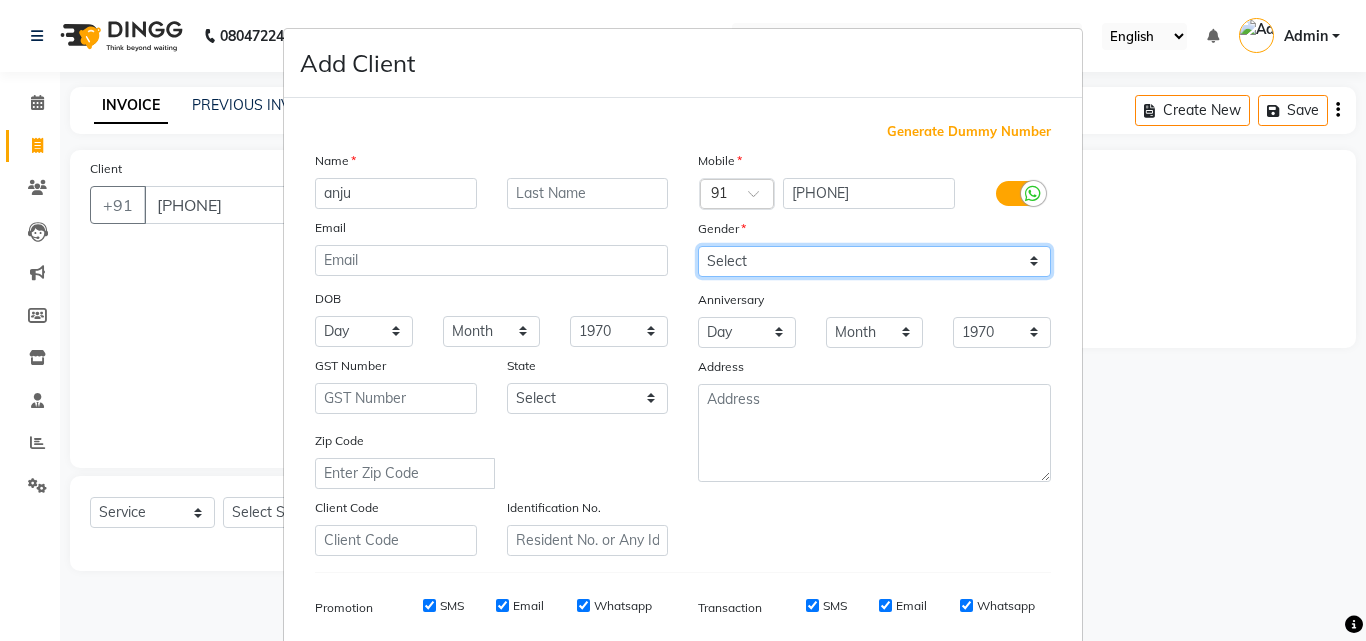 click on "Select Male Female Other Prefer Not To Say" at bounding box center [874, 261] 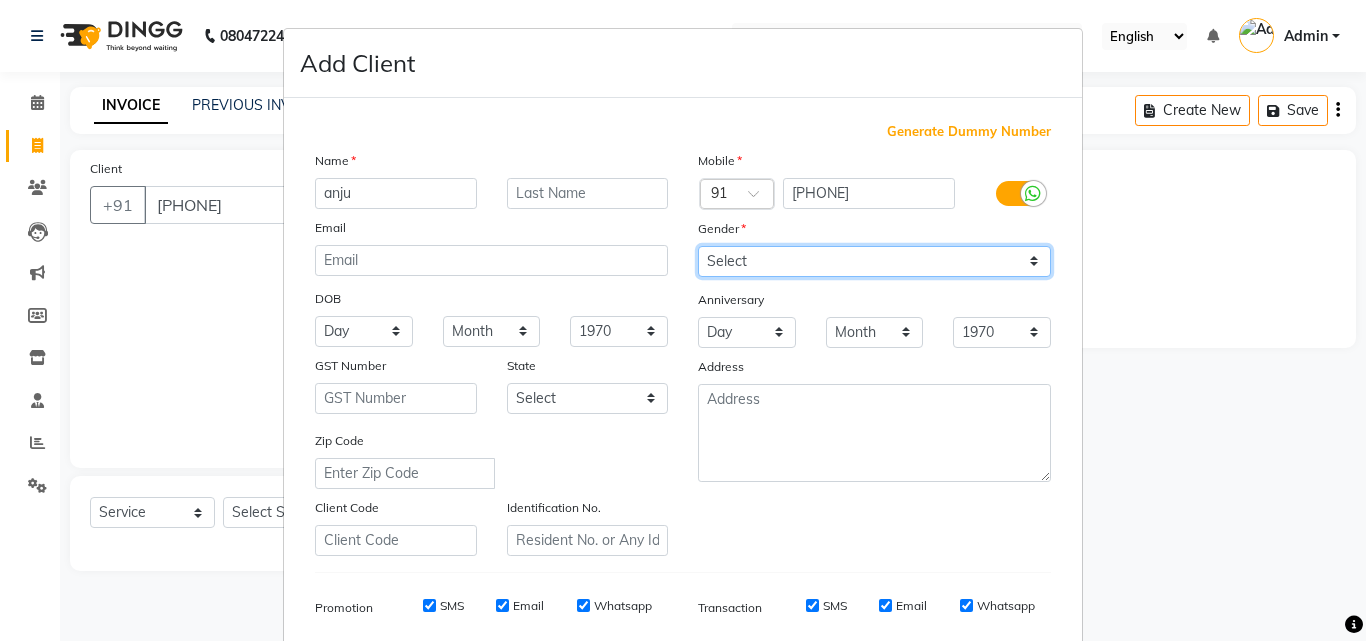 select on "female" 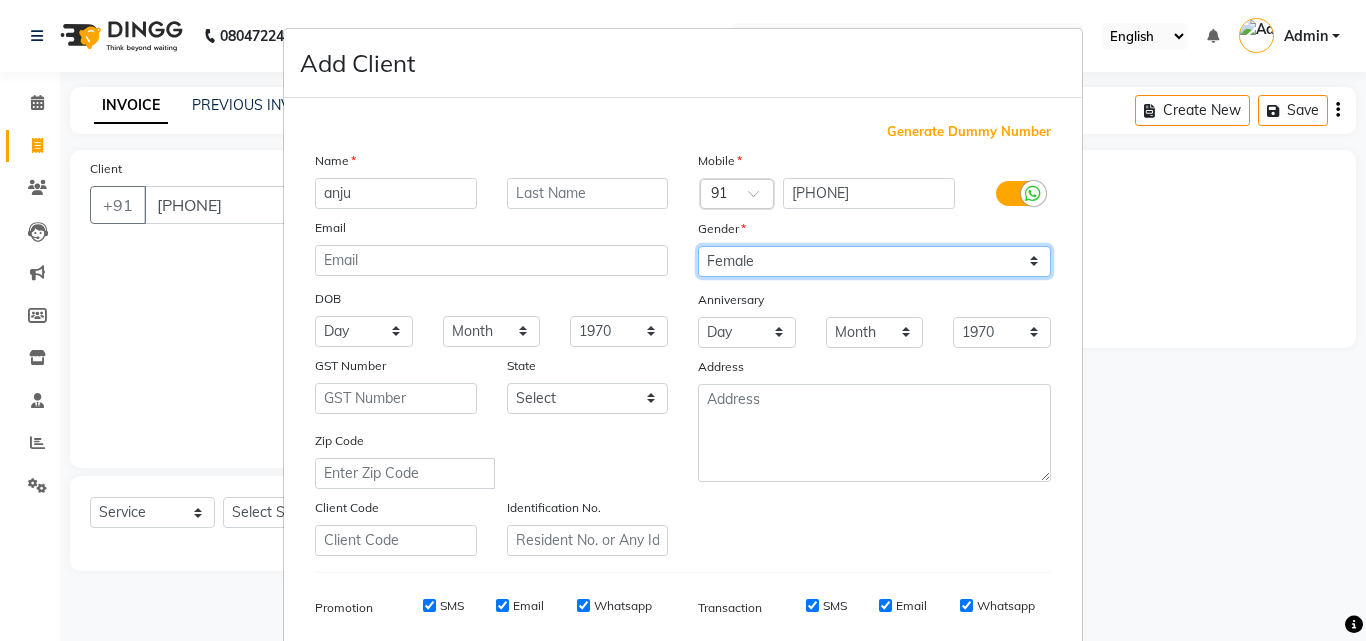 click on "Select Male Female Other Prefer Not To Say" at bounding box center [874, 261] 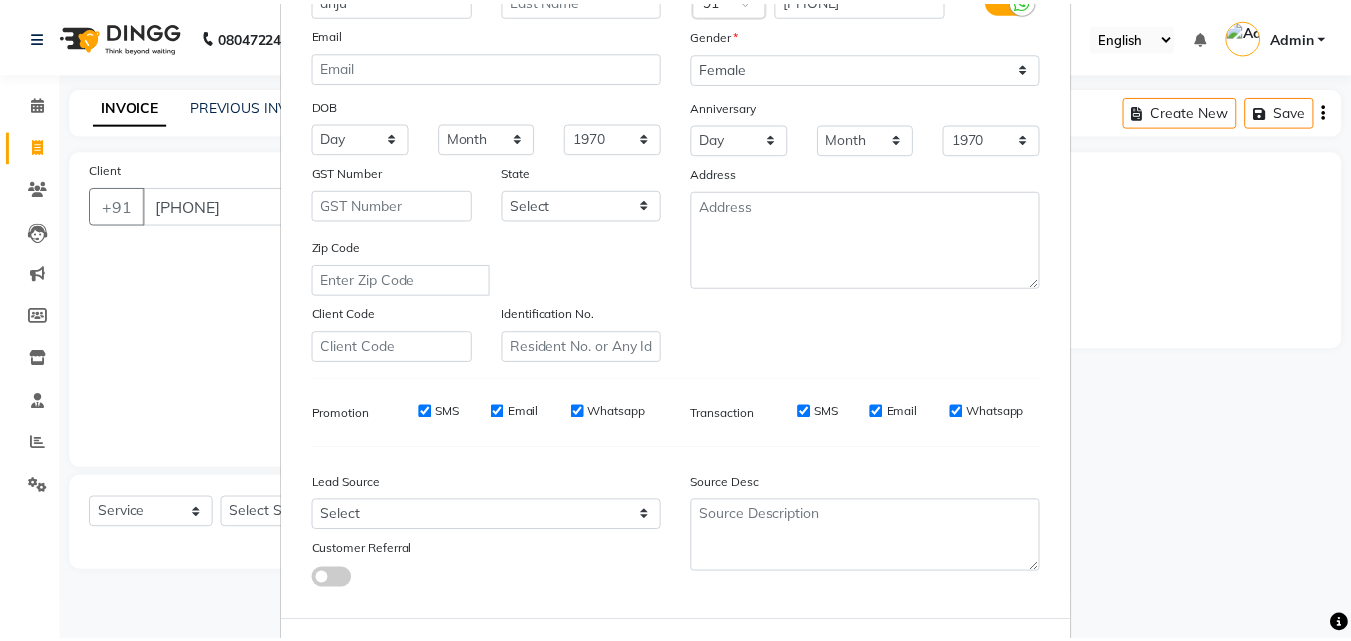 scroll, scrollTop: 200, scrollLeft: 0, axis: vertical 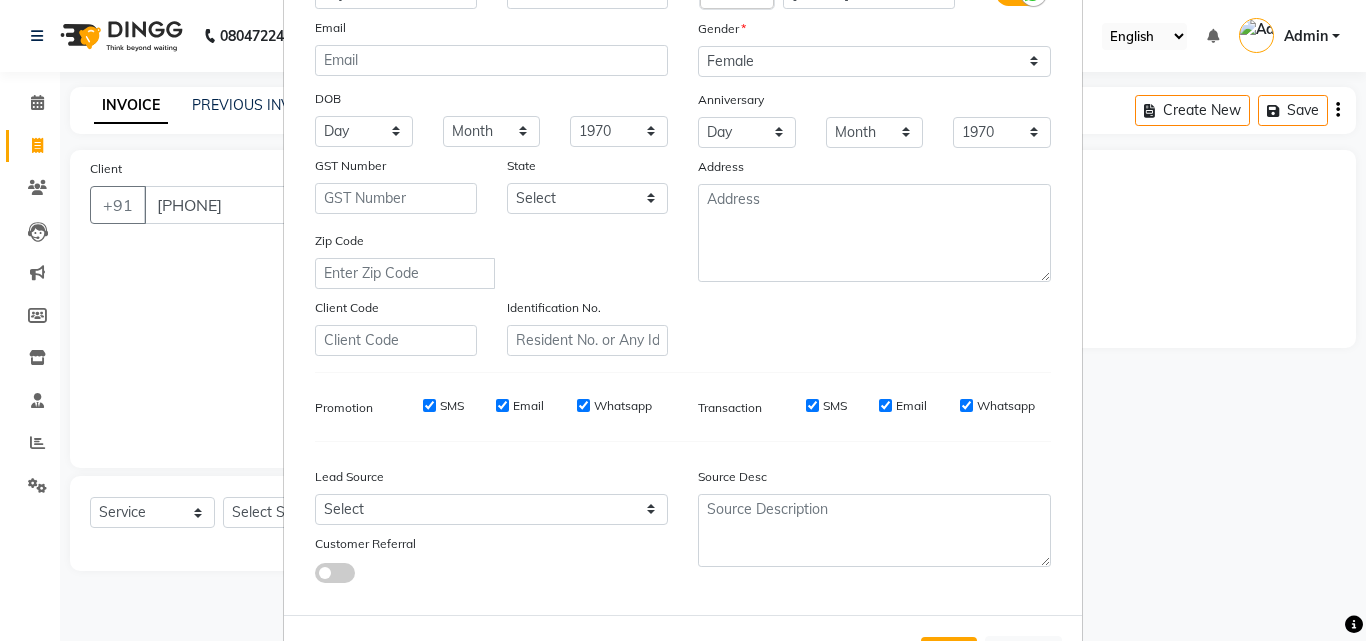 click on "Add   Cancel" at bounding box center [683, 654] 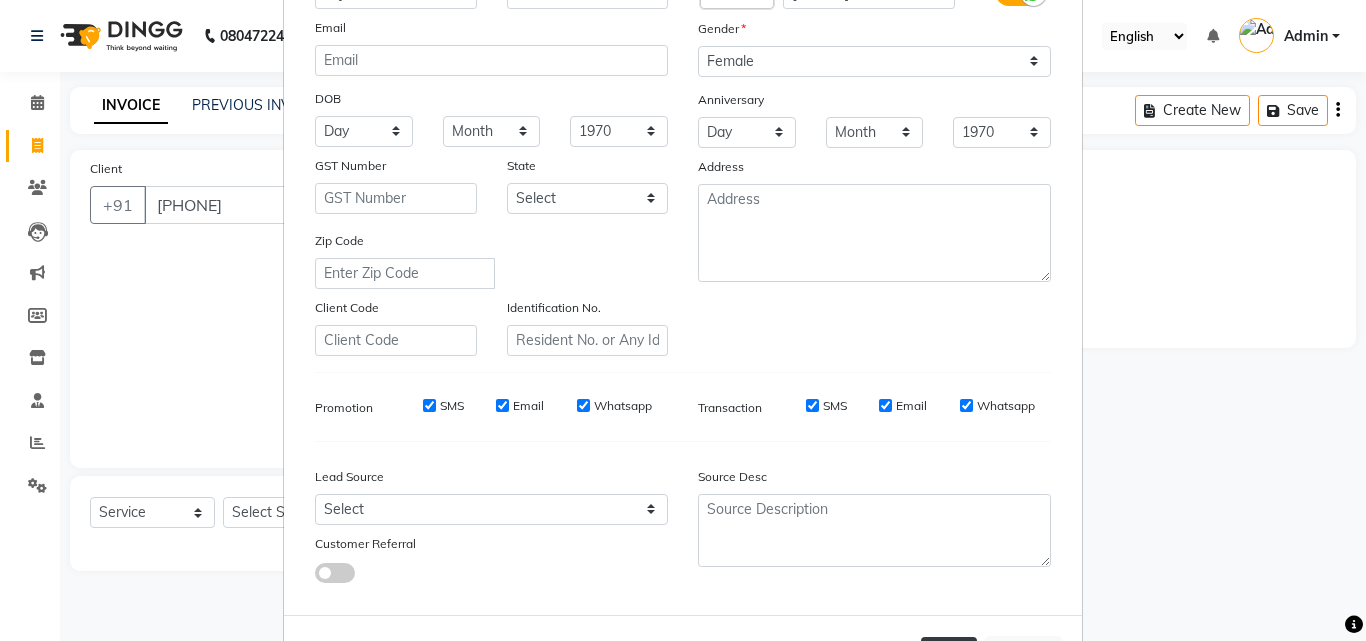 click on "Add" at bounding box center [949, 655] 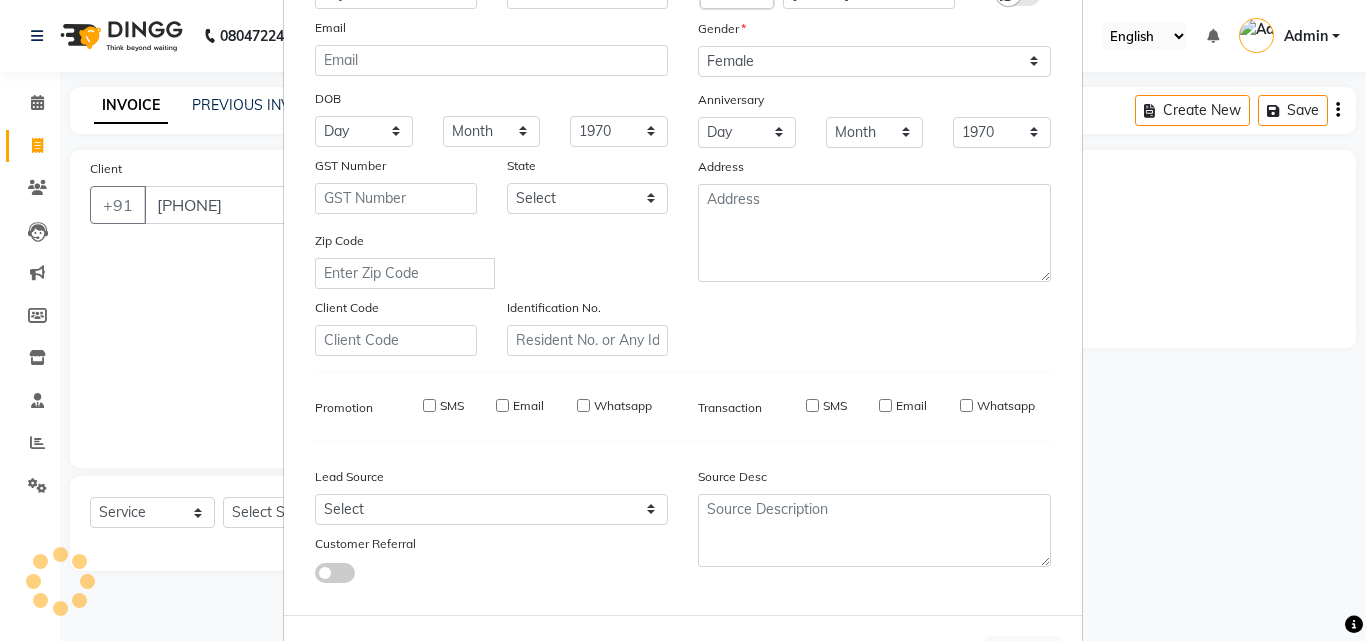 type 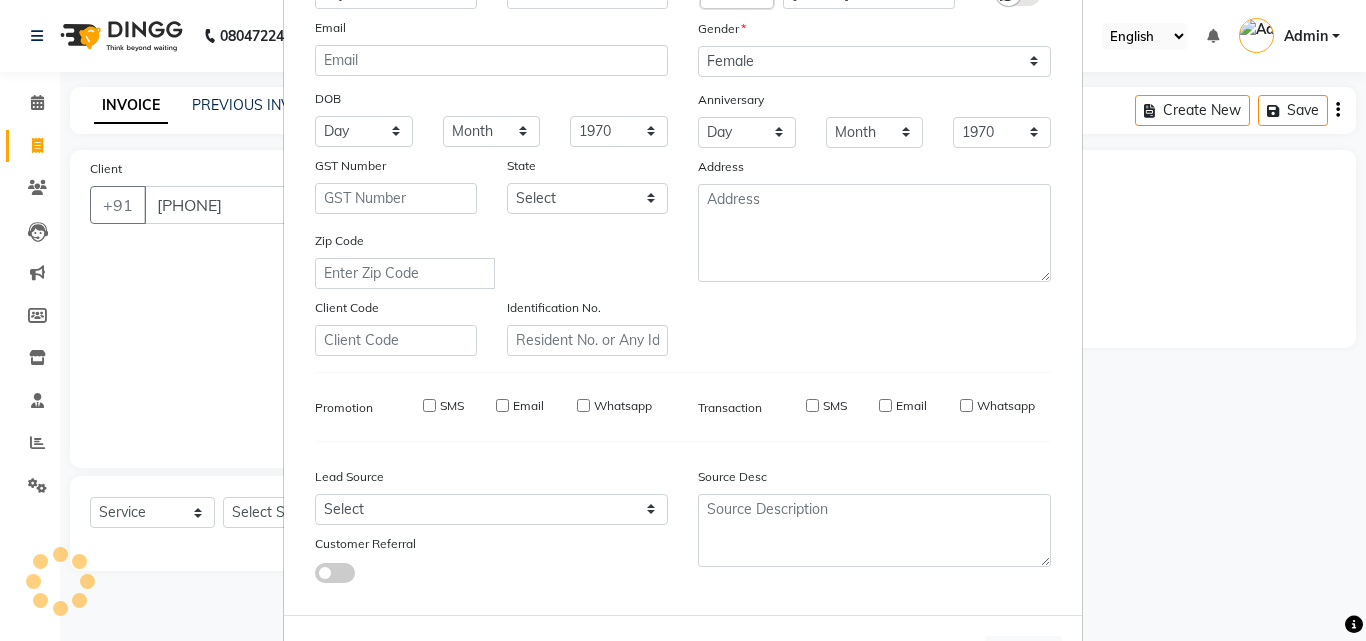 select 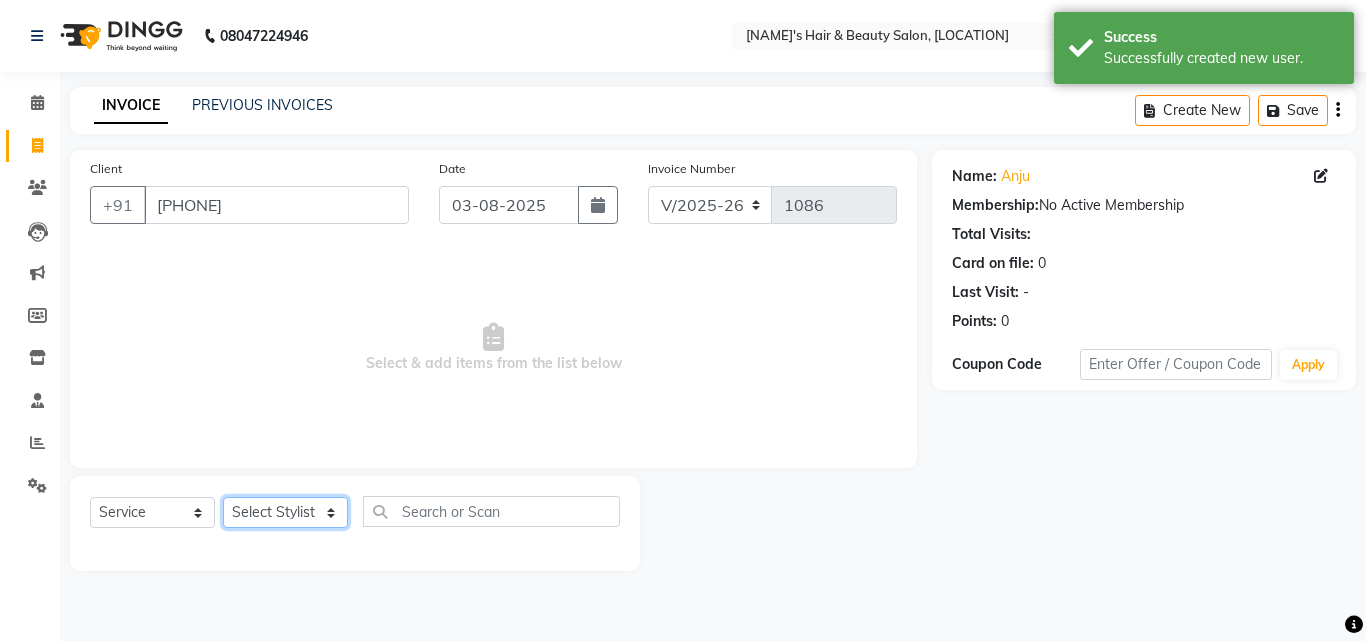 click on "Select Stylist [NAME] [NAME] [NAME] [NAME] [NAME] [NAME] [NAME] [NAME]" 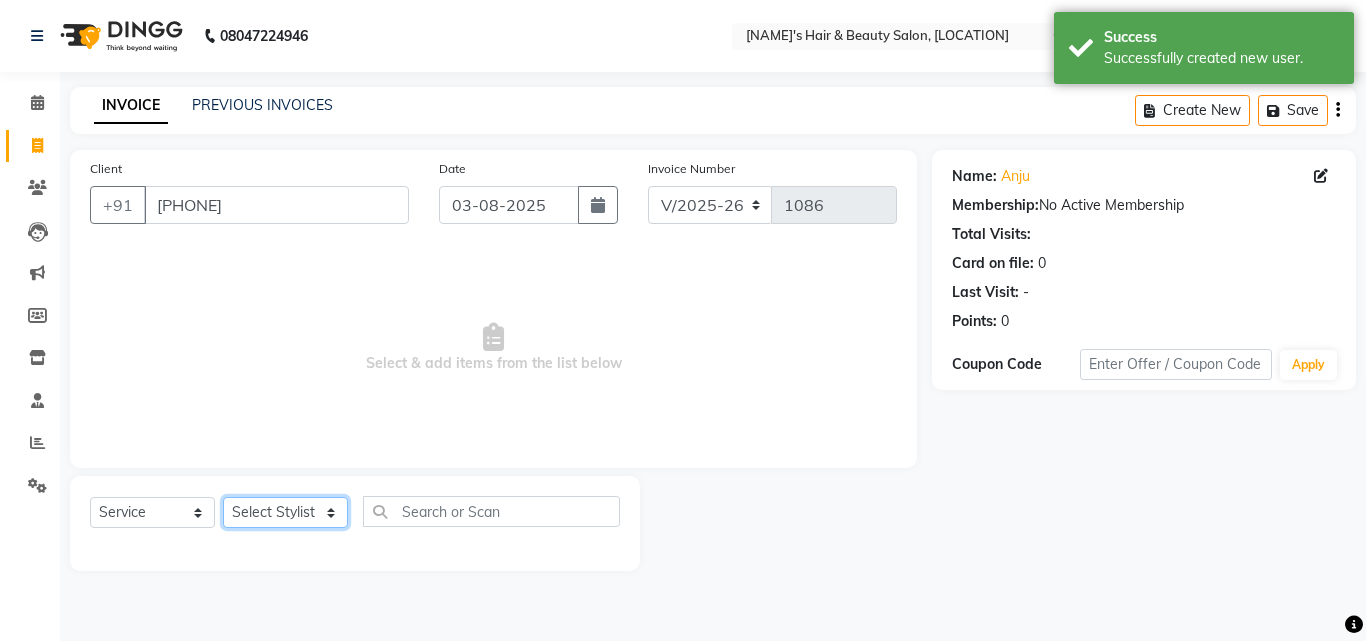 select on "67904" 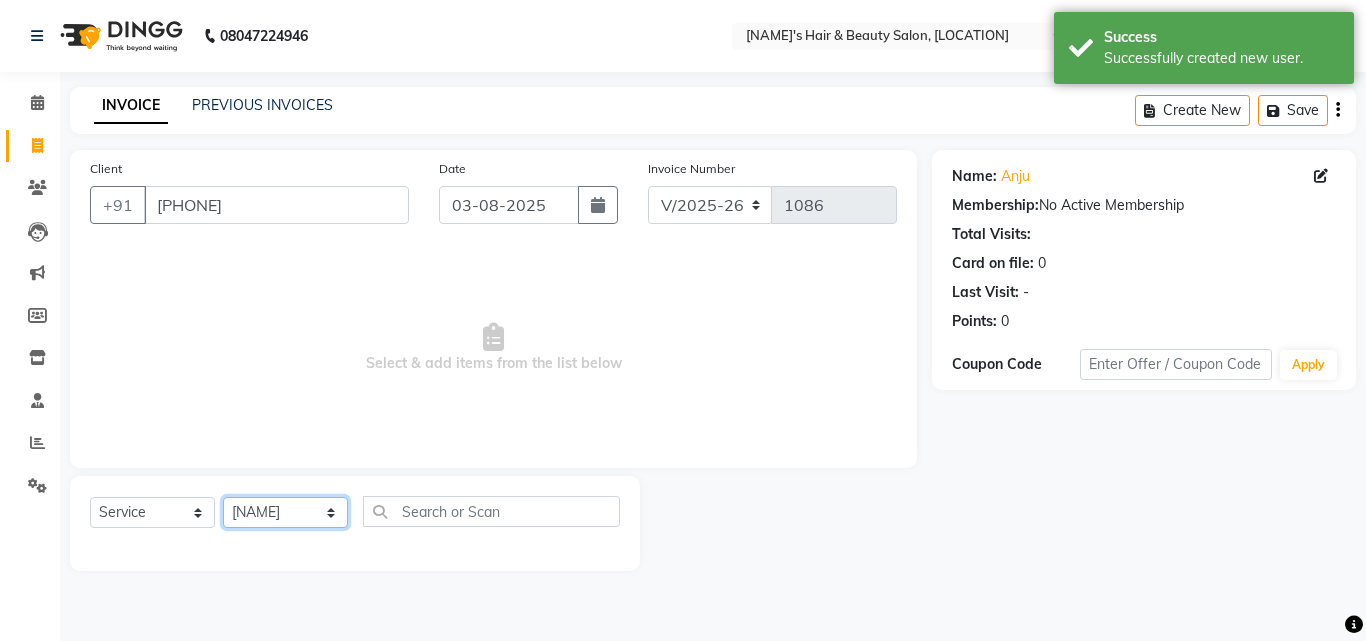 click on "Select Stylist [NAME] [NAME] [NAME] [NAME] [NAME] [NAME] [NAME] [NAME]" 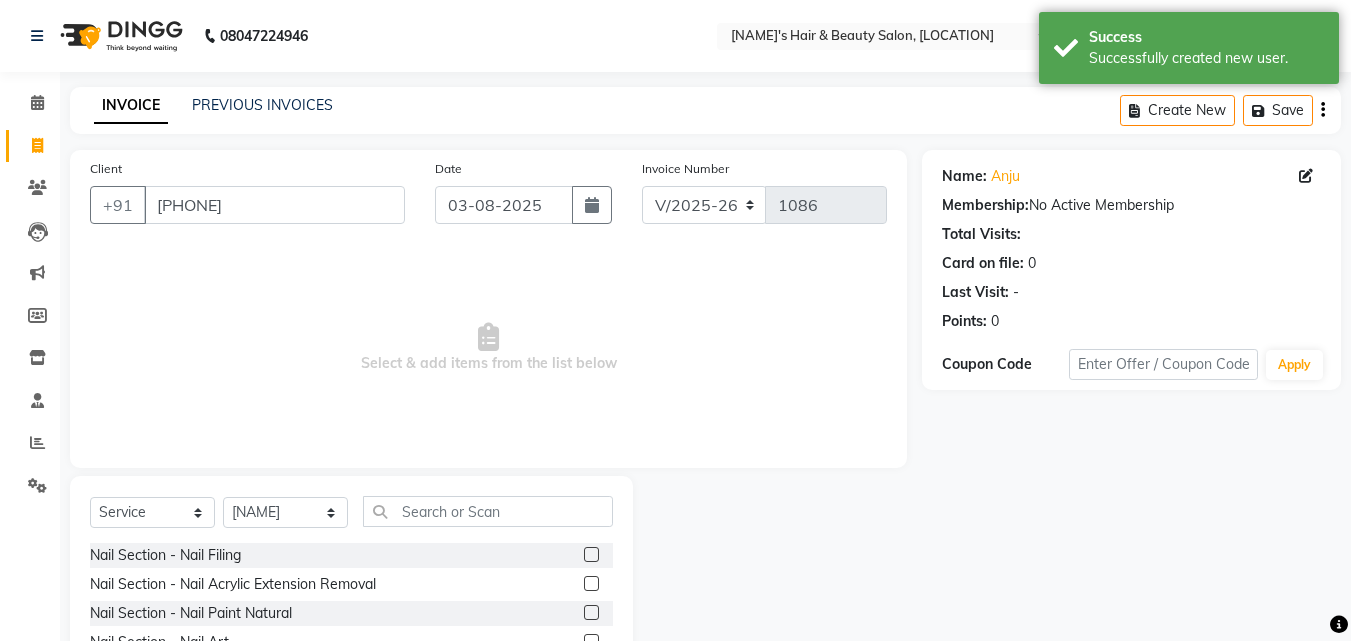 click on "Select & add items from the list below" at bounding box center (488, 348) 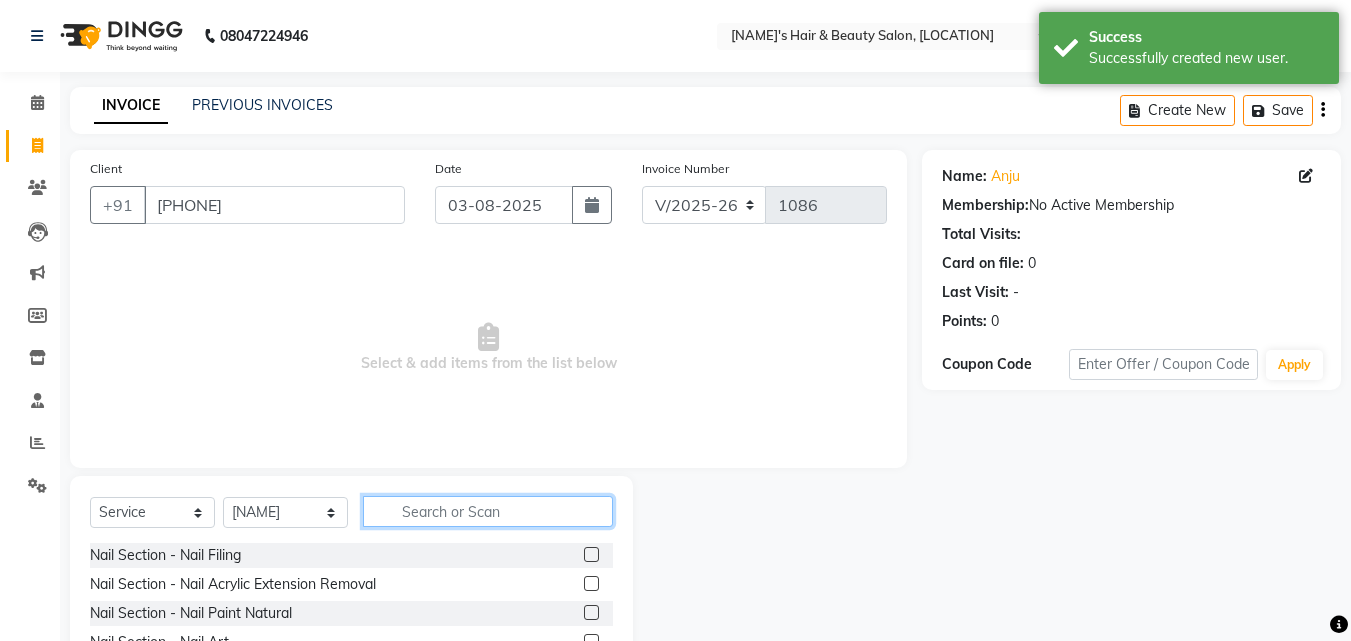 click 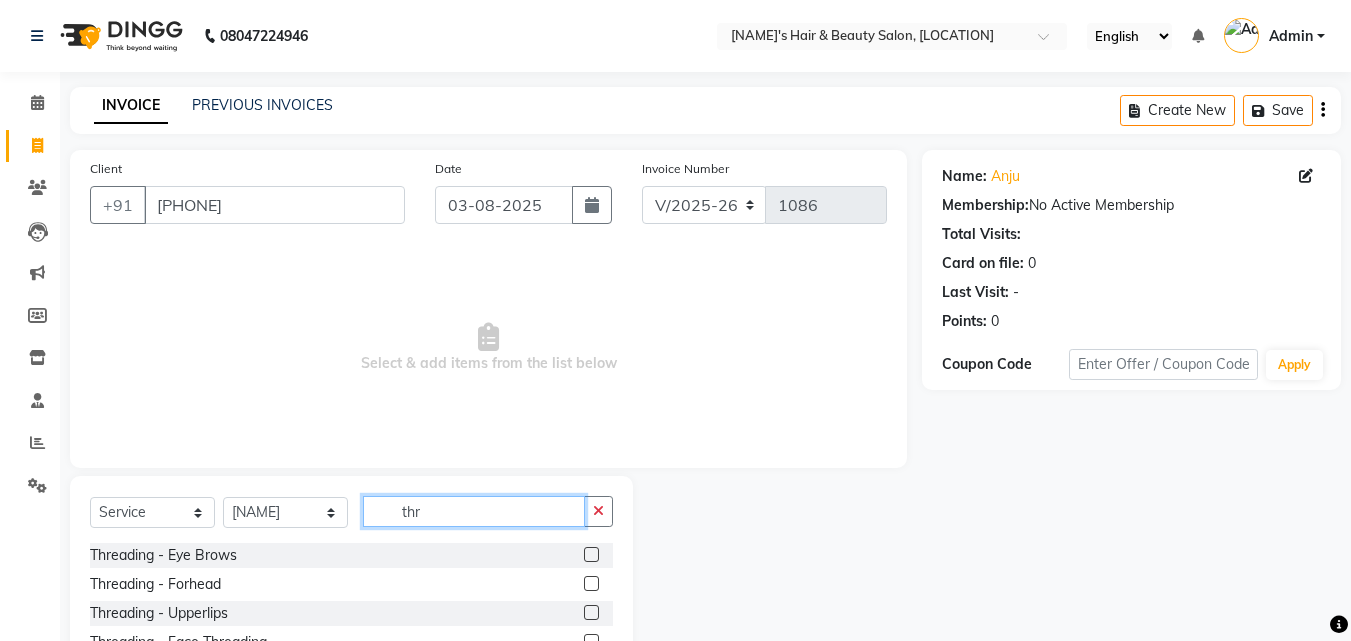 type on "thr" 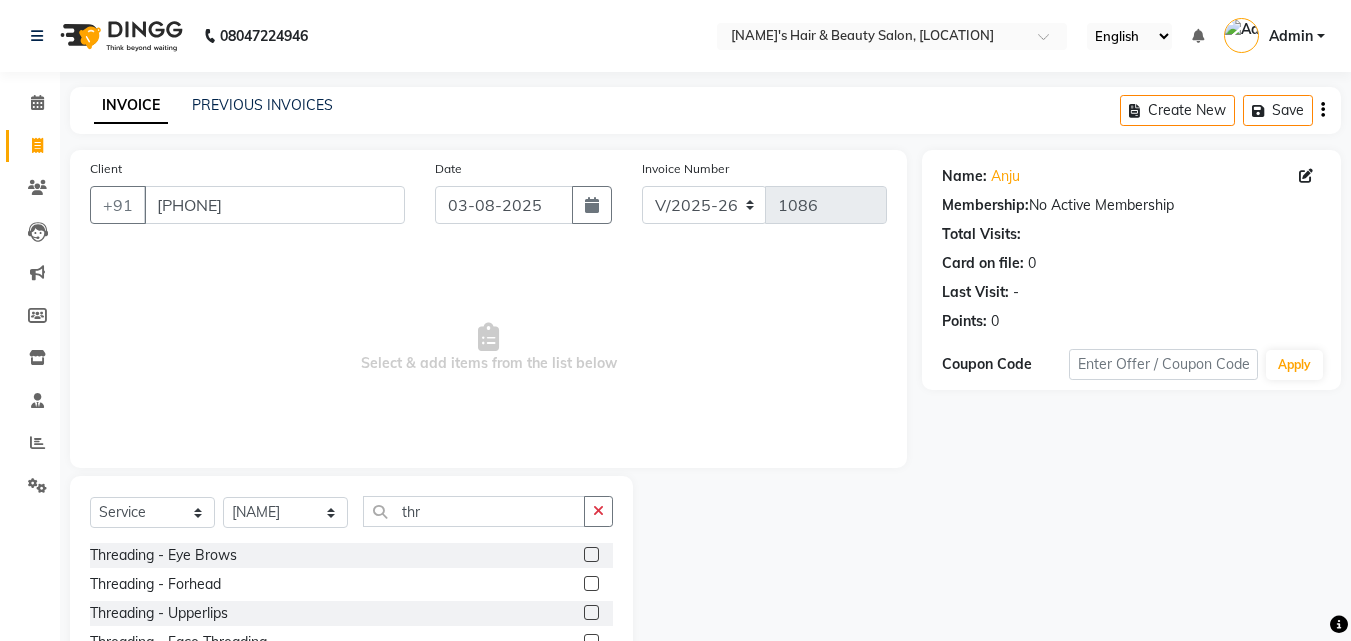 click 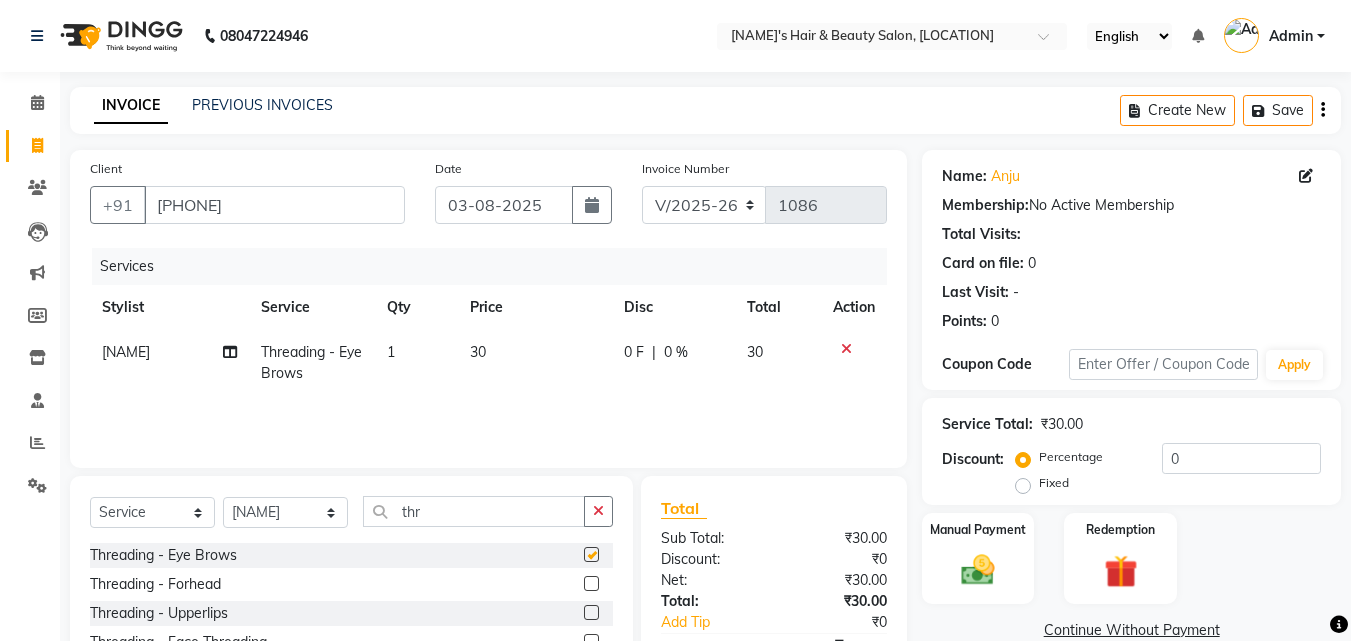 checkbox on "false" 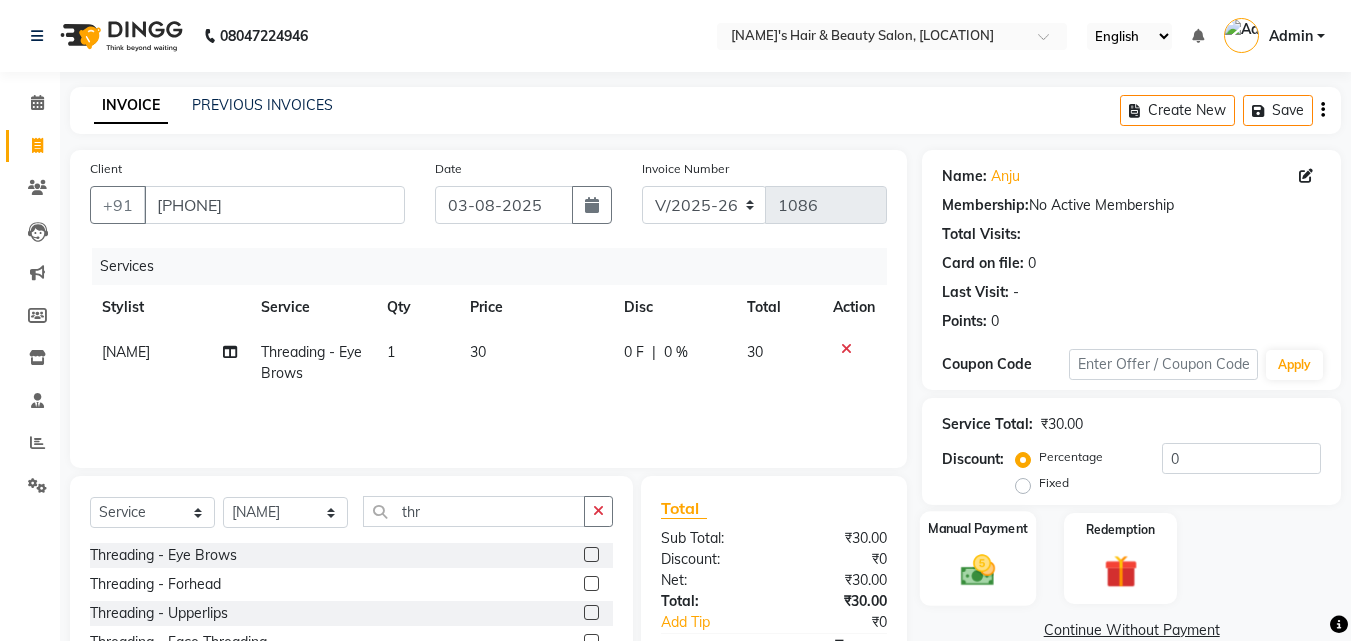 click 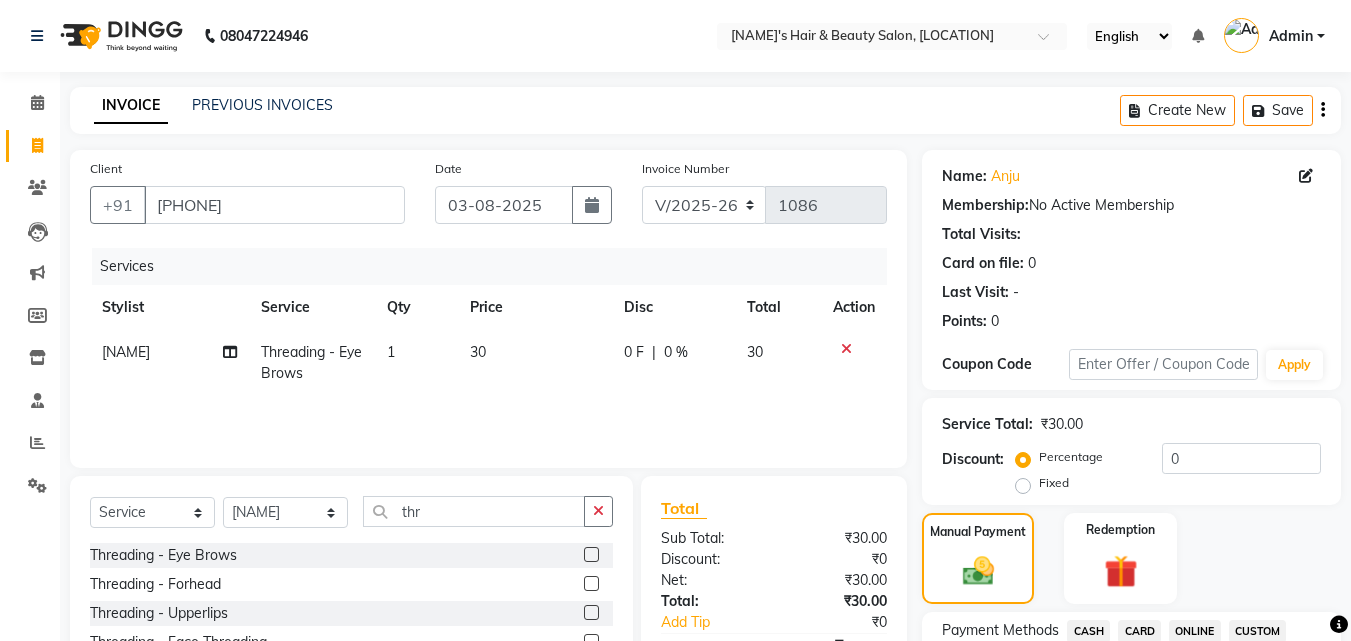 click on "CASH" 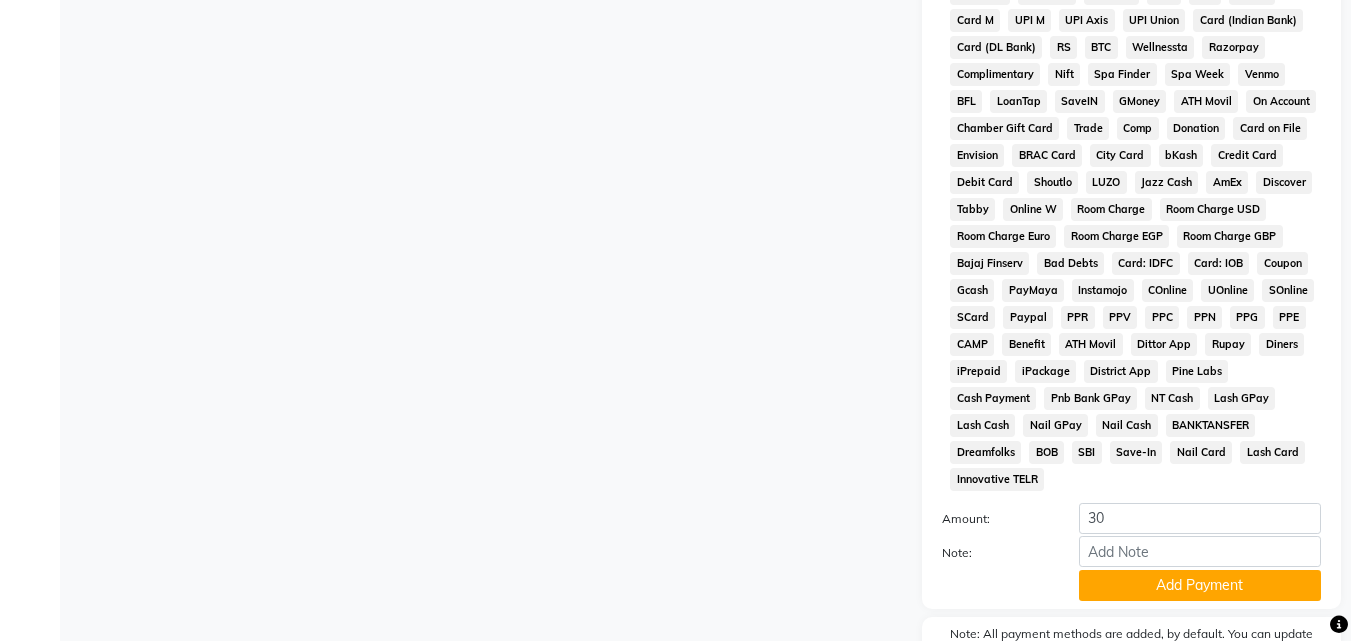 scroll, scrollTop: 800, scrollLeft: 0, axis: vertical 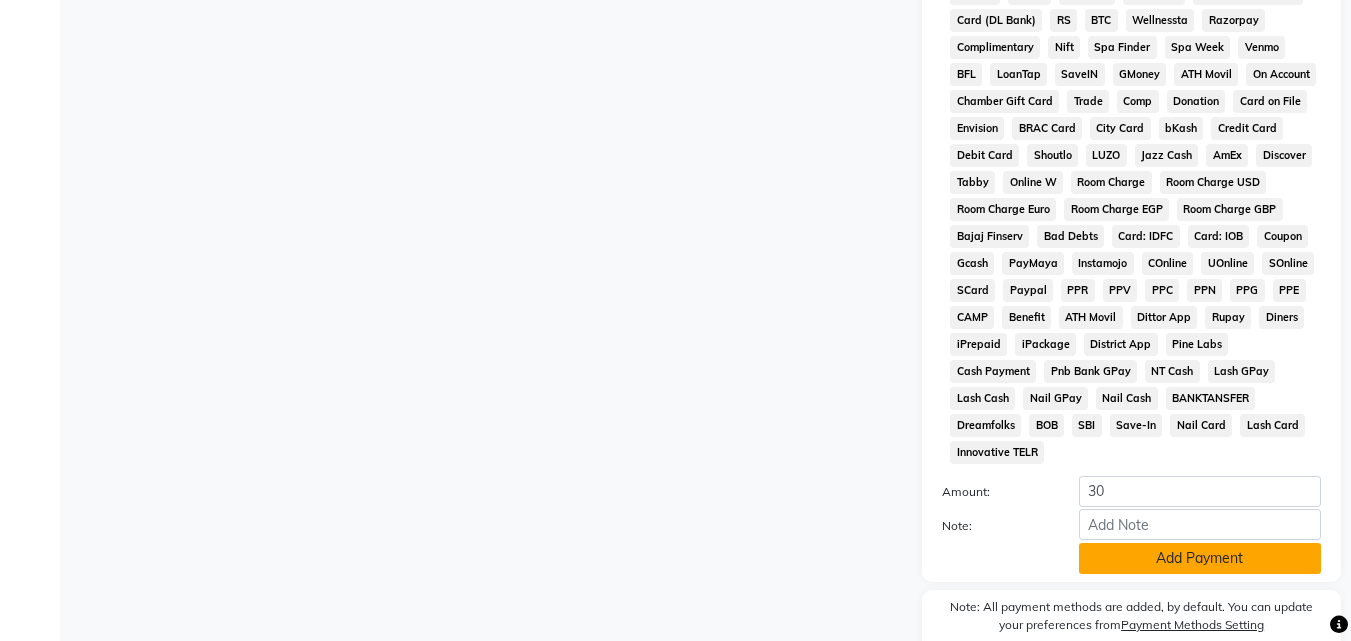 click on "Add Payment" 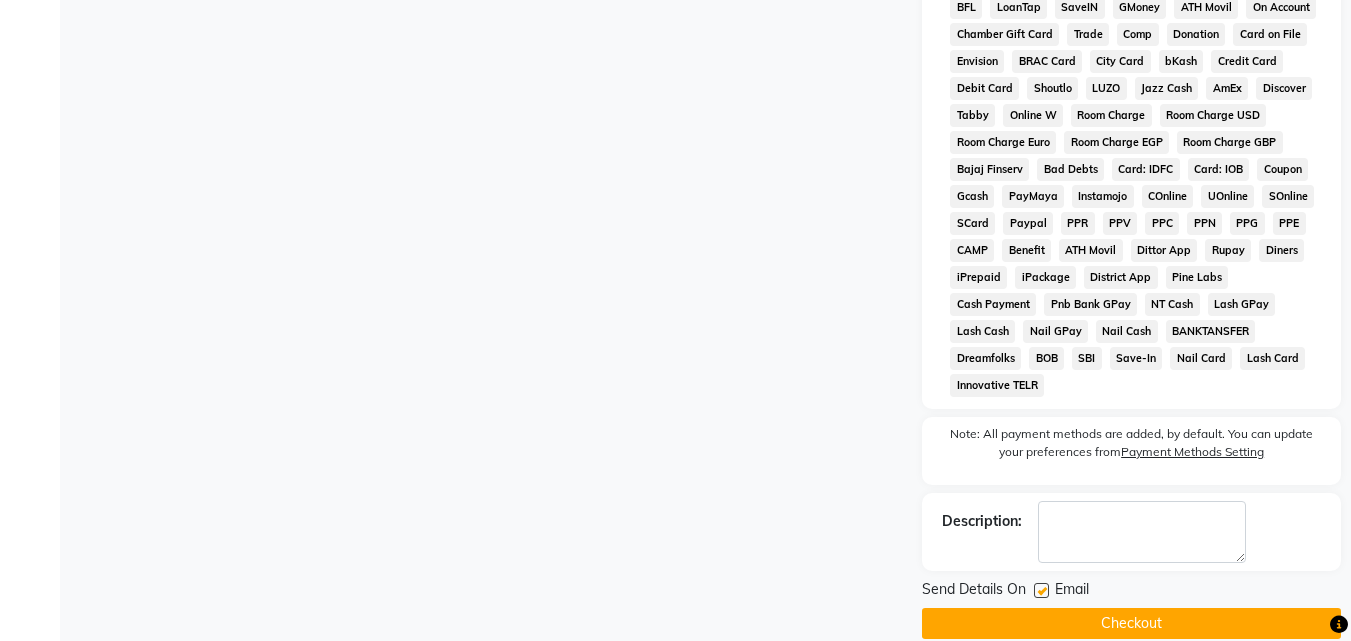 scroll, scrollTop: 868, scrollLeft: 0, axis: vertical 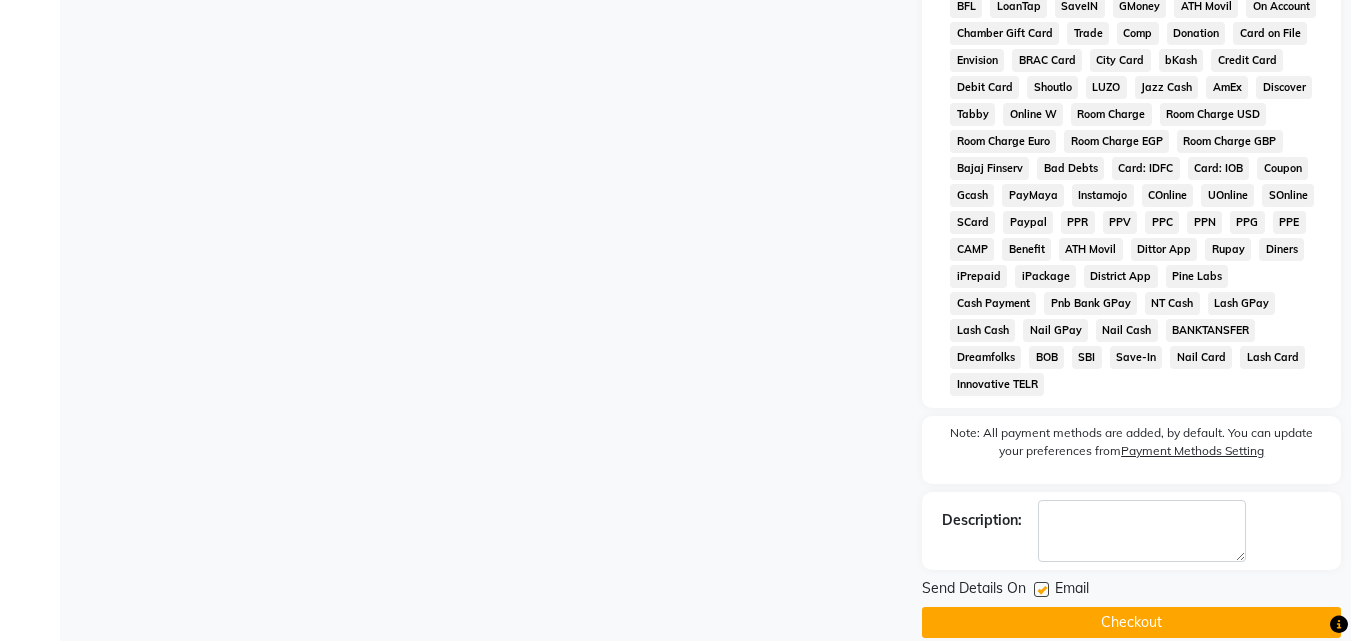 click on "Checkout" 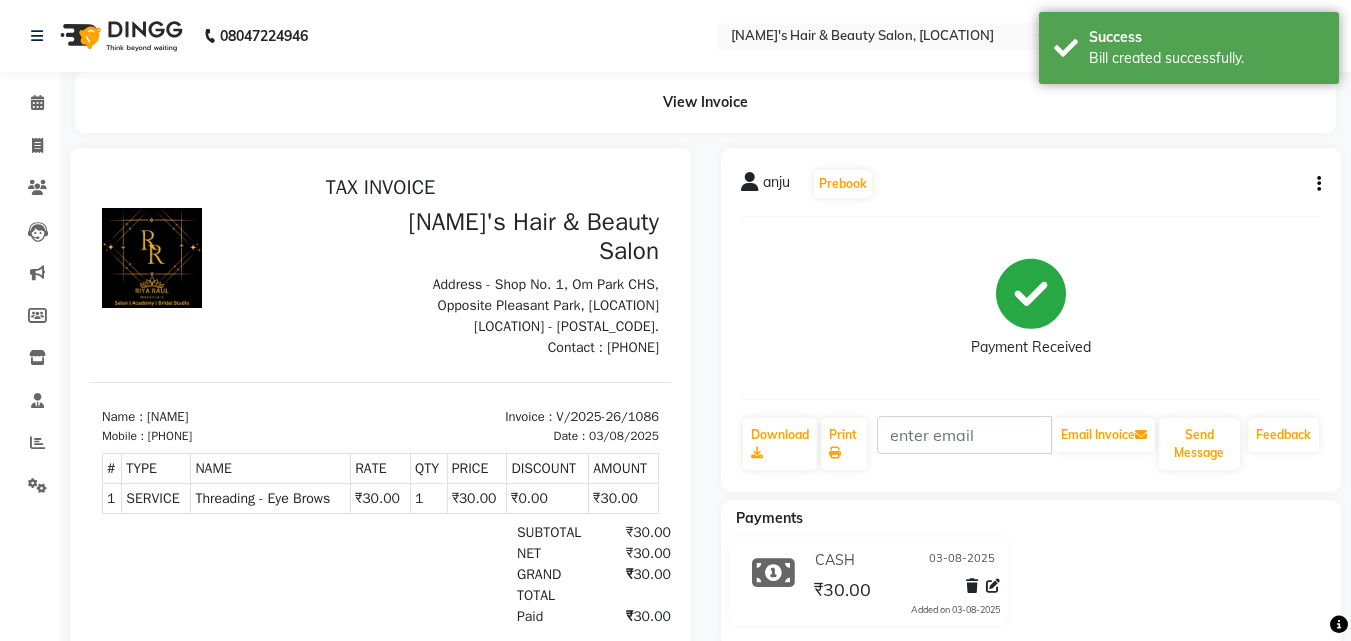 scroll, scrollTop: 0, scrollLeft: 0, axis: both 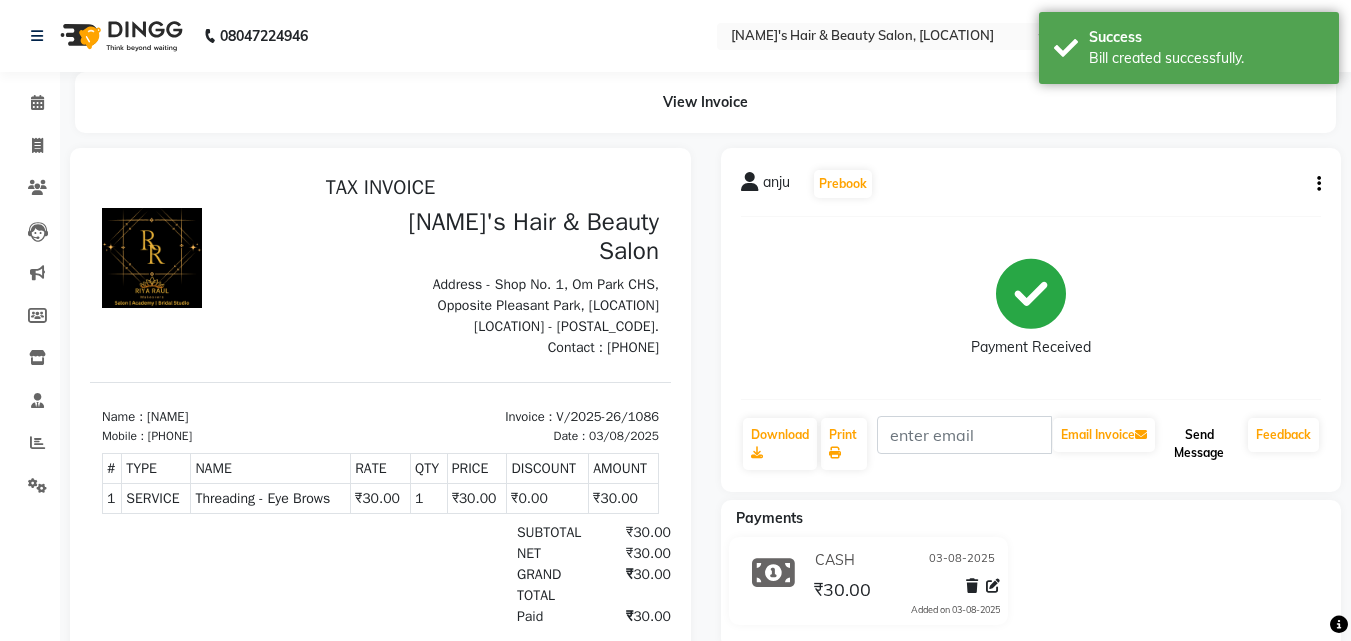 click on "Send Message" 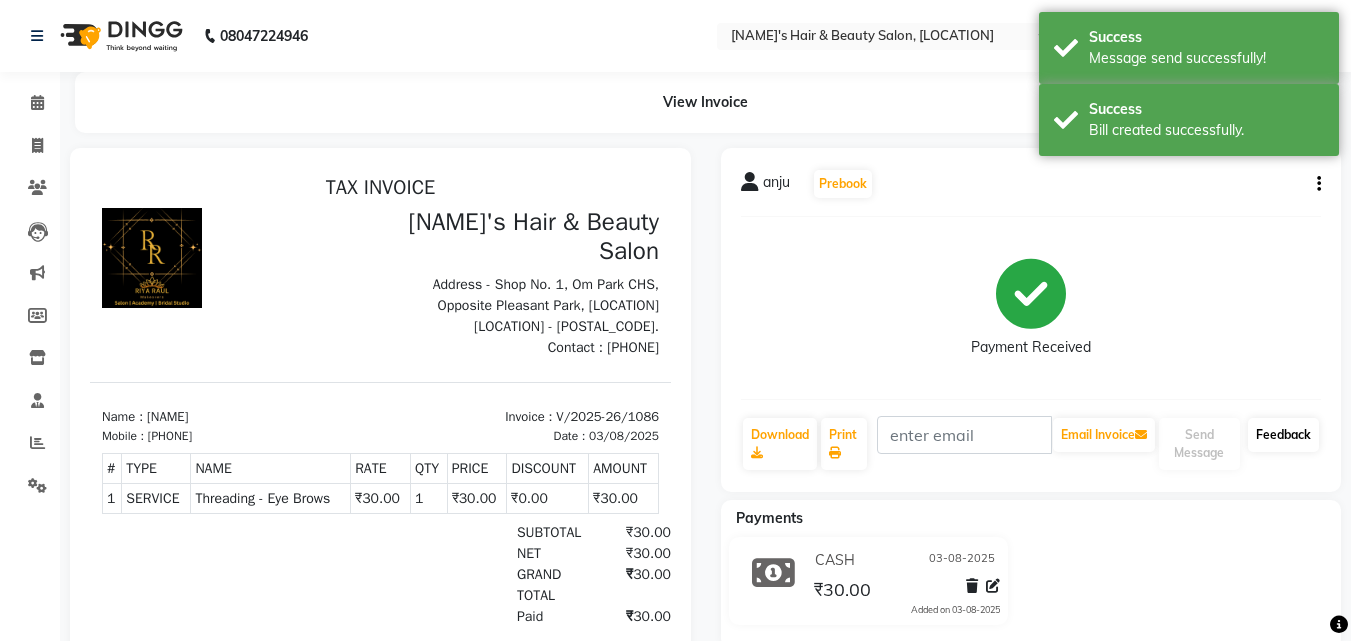 click on "Feedback" 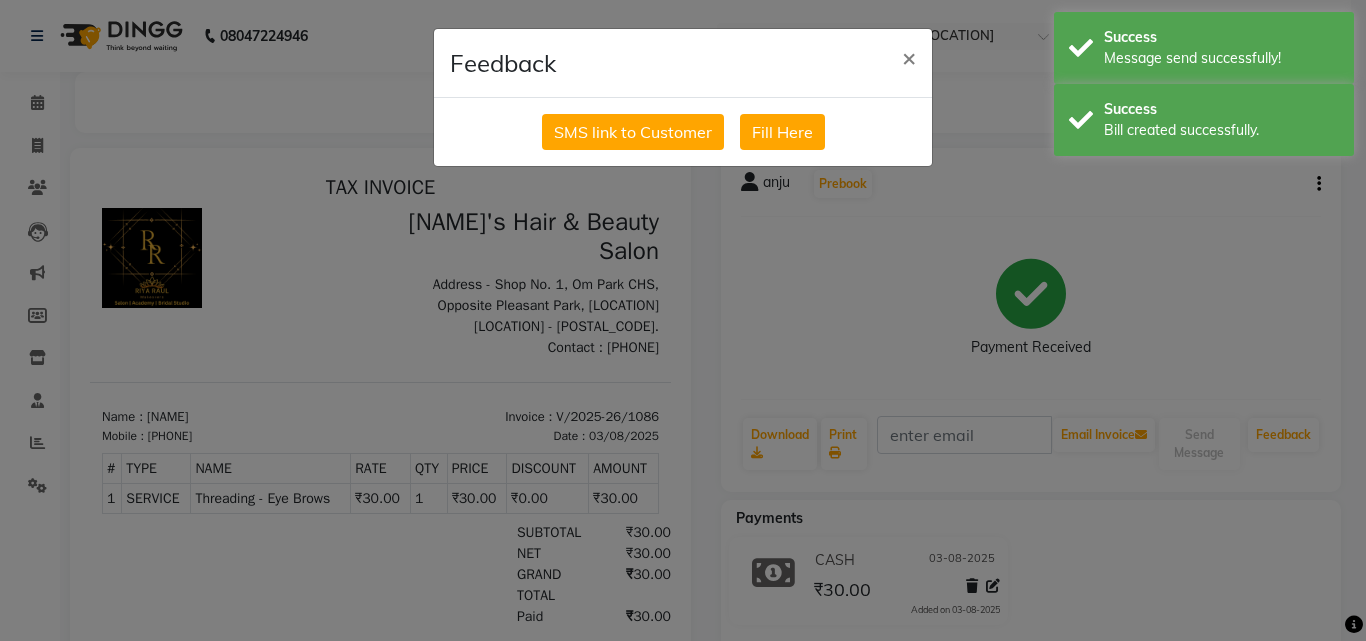 click on "SMS link to Customer   Fill Here" 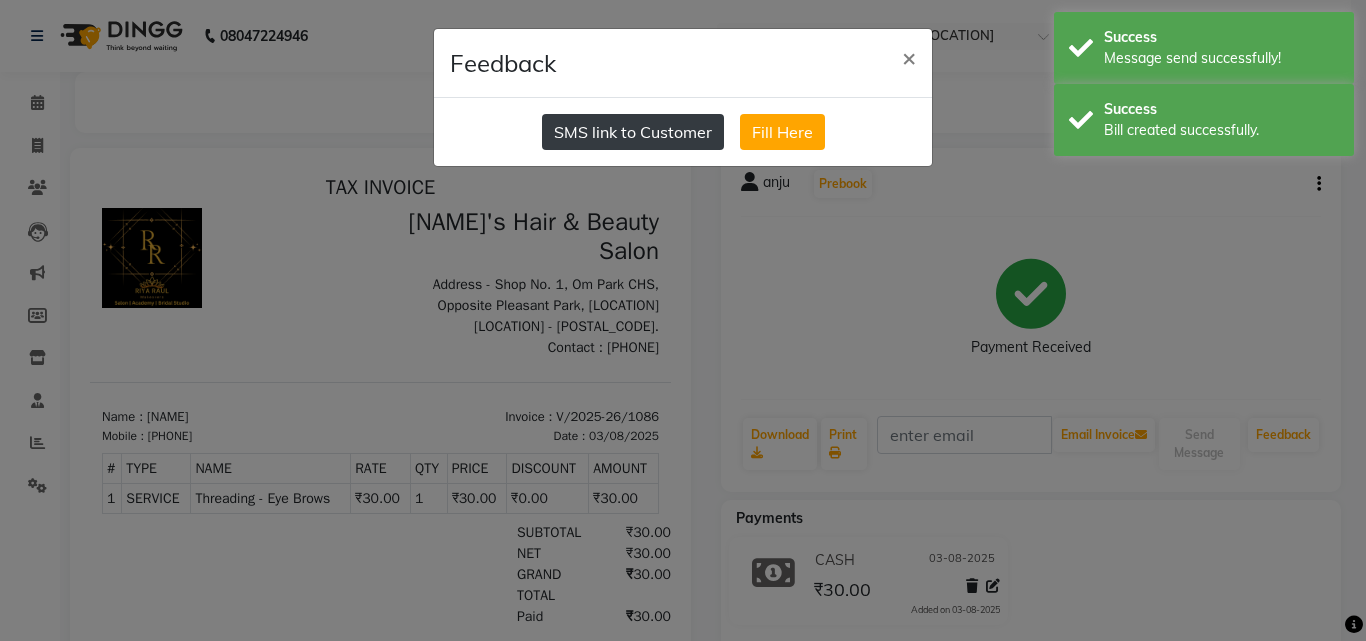 click on "SMS link to Customer" 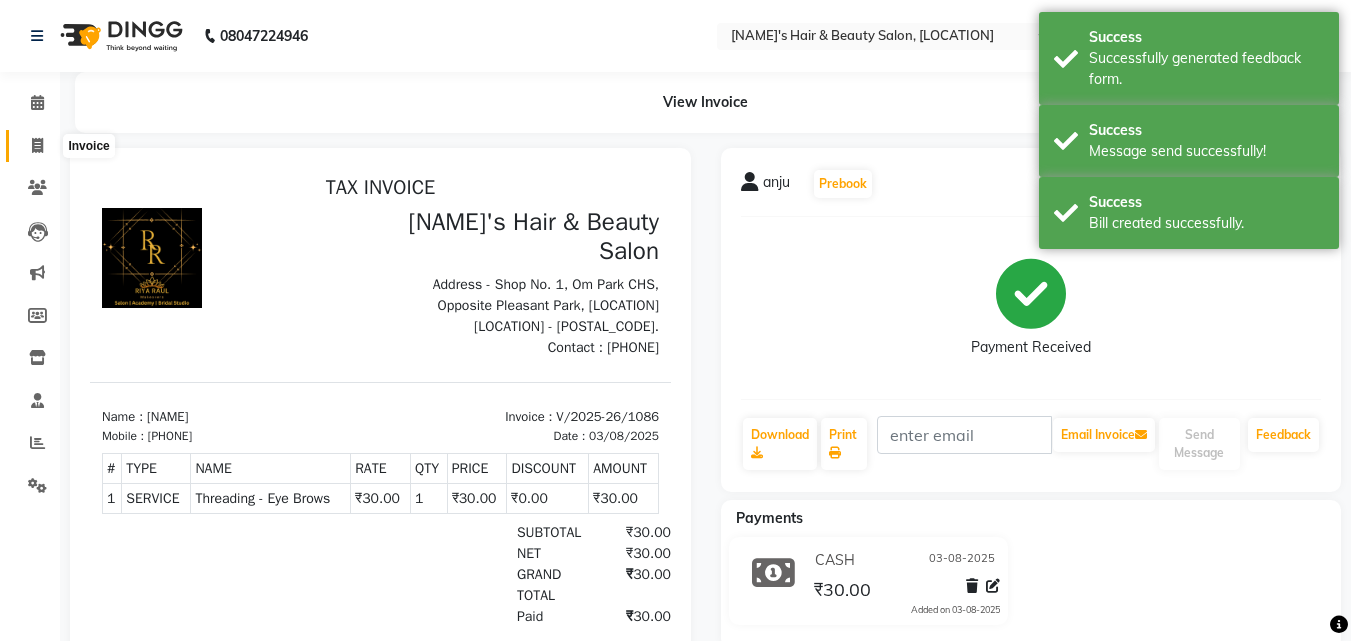 click 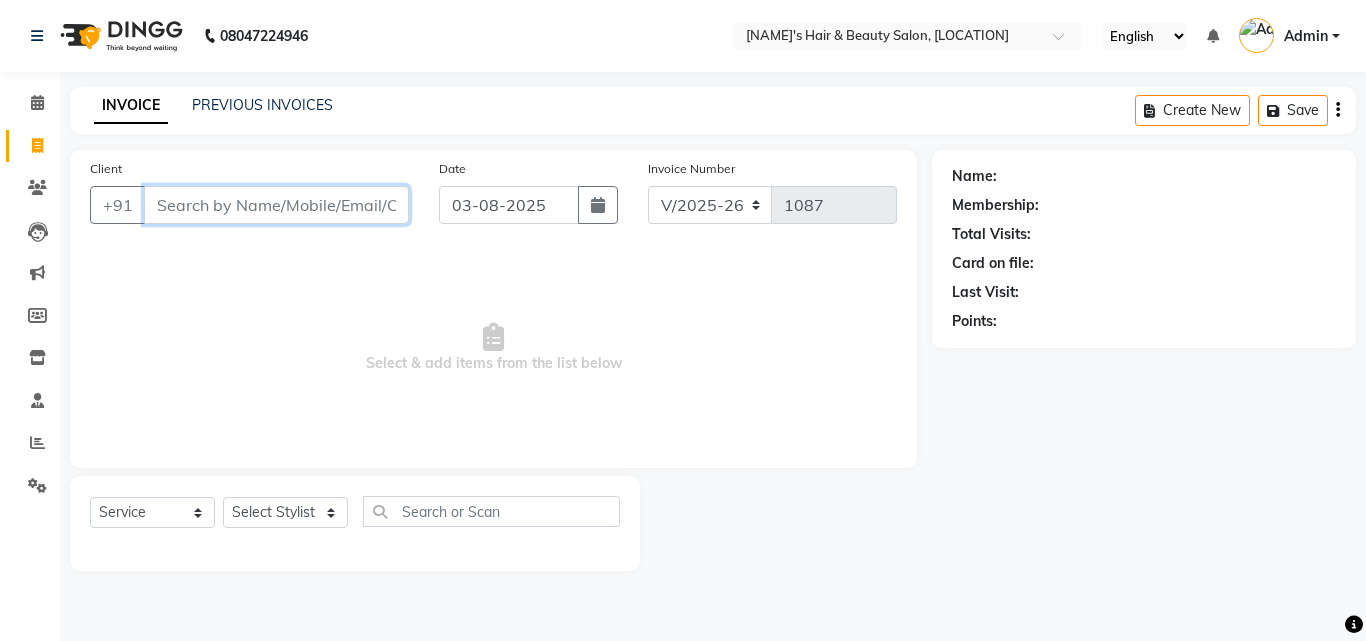 click on "Client" at bounding box center [276, 205] 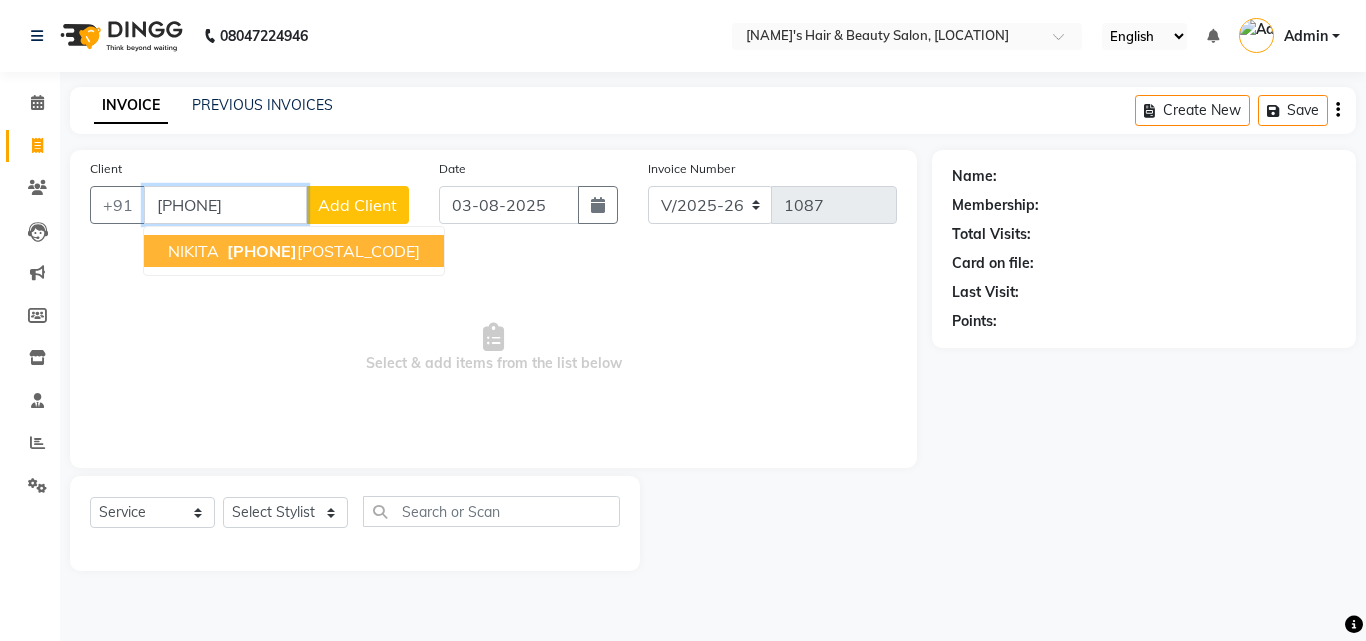 click on "NIKITA" at bounding box center (193, 251) 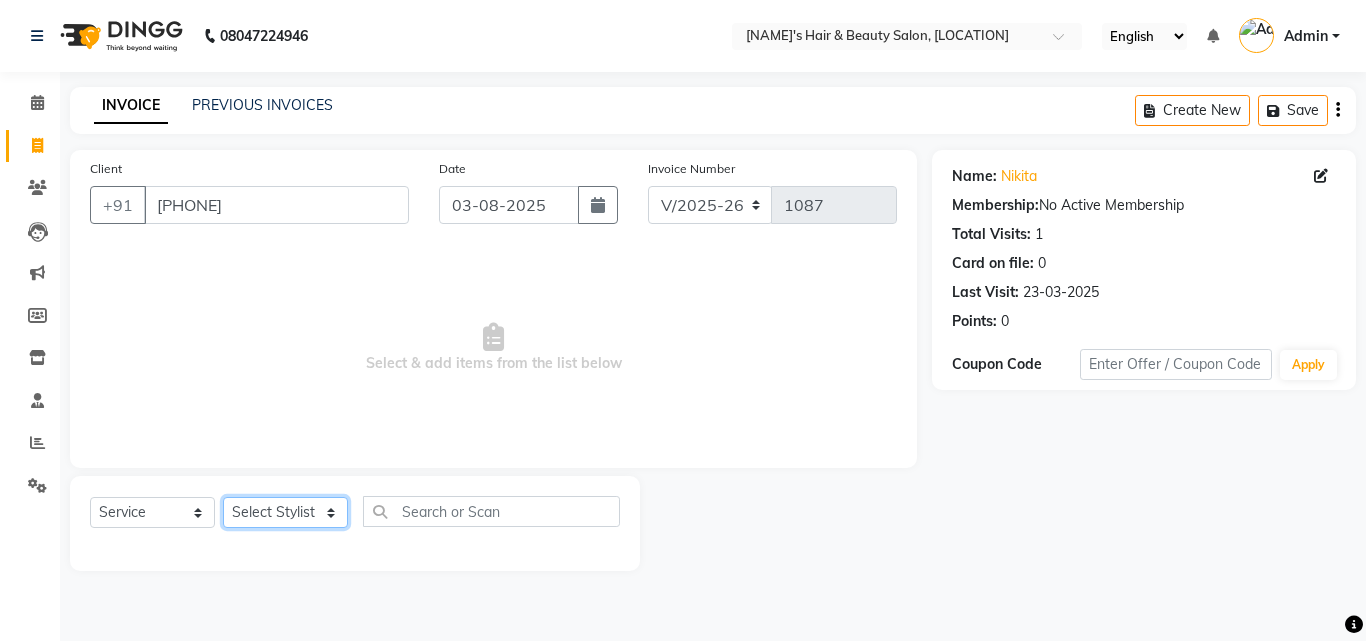 click on "Select Stylist [NAME] [NAME] [NAME] [NAME] [NAME] [NAME] [NAME] [NAME]" 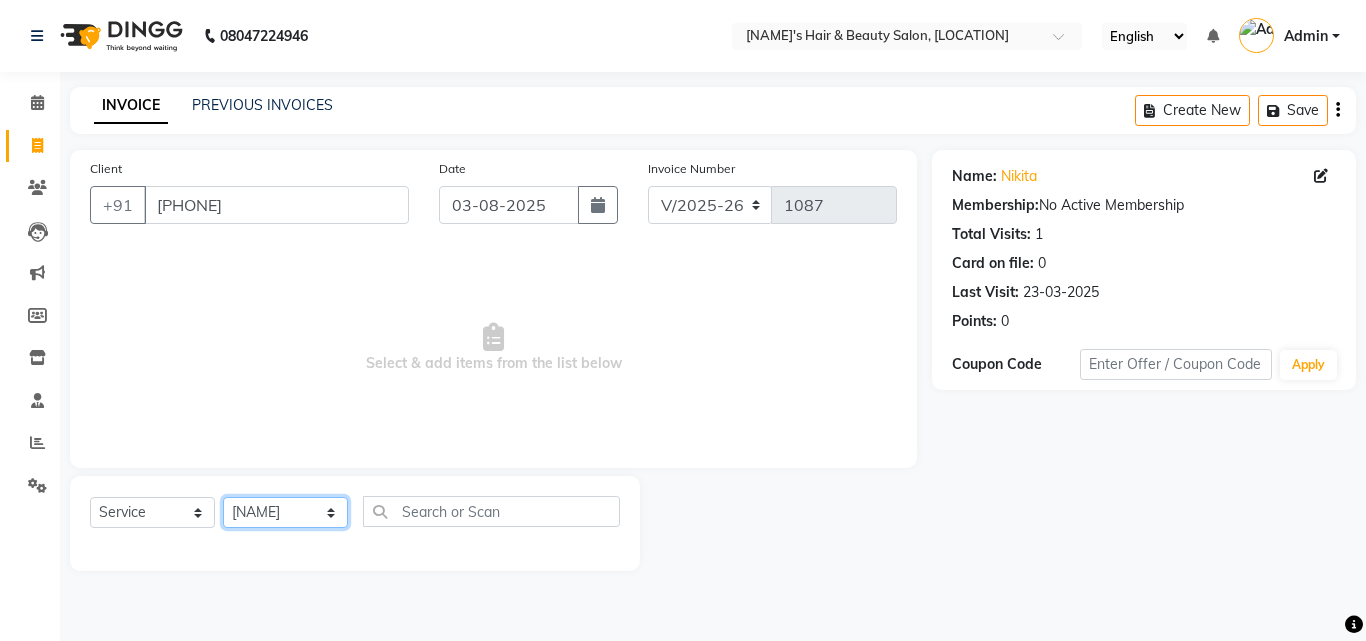 click on "Select Stylist [NAME] [NAME] [NAME] [NAME] [NAME] [NAME] [NAME] [NAME]" 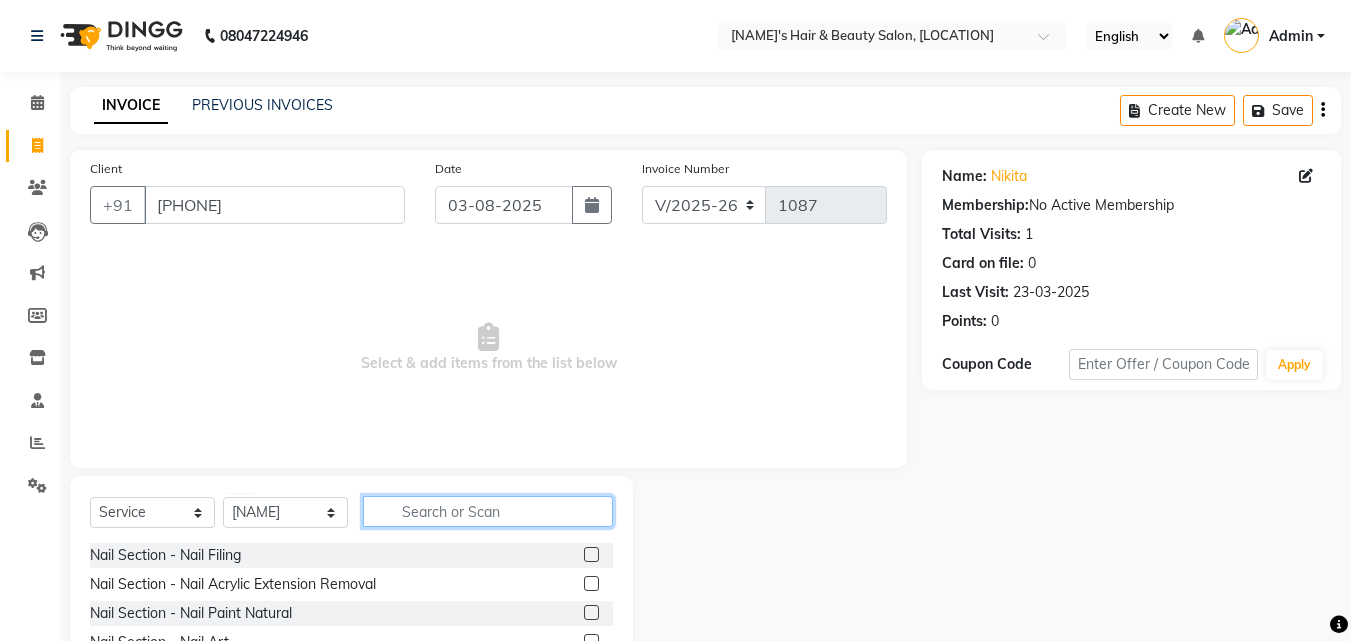 click 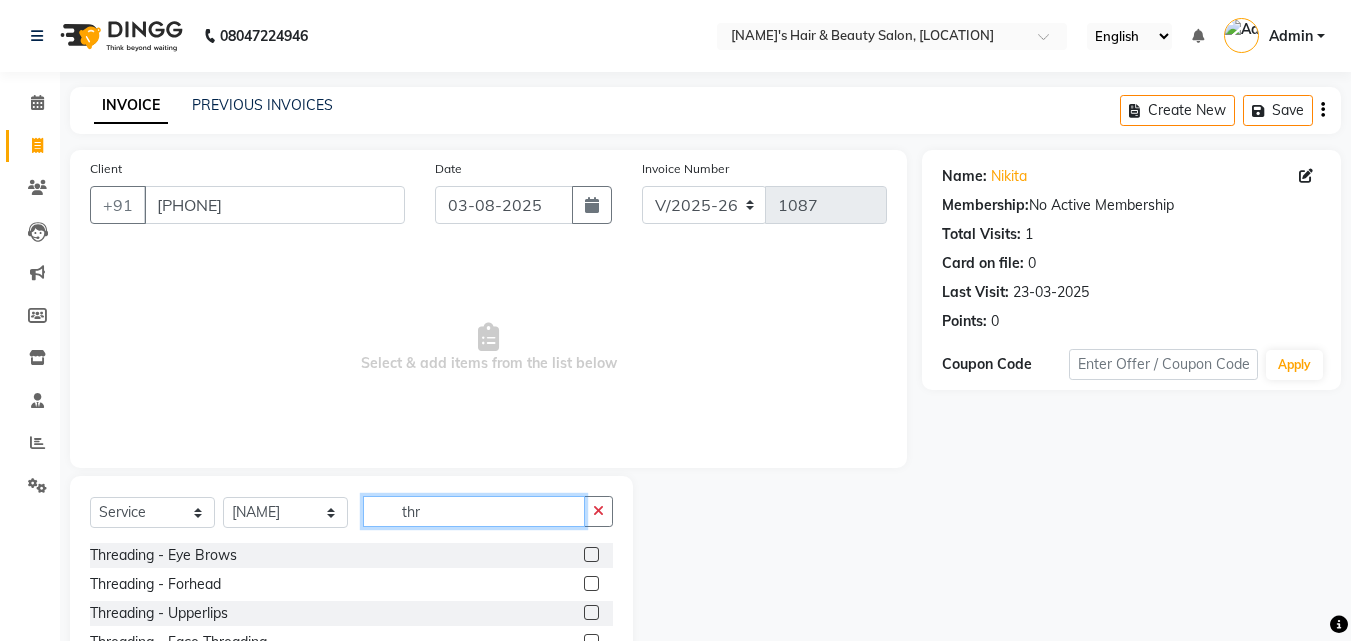 type on "thr" 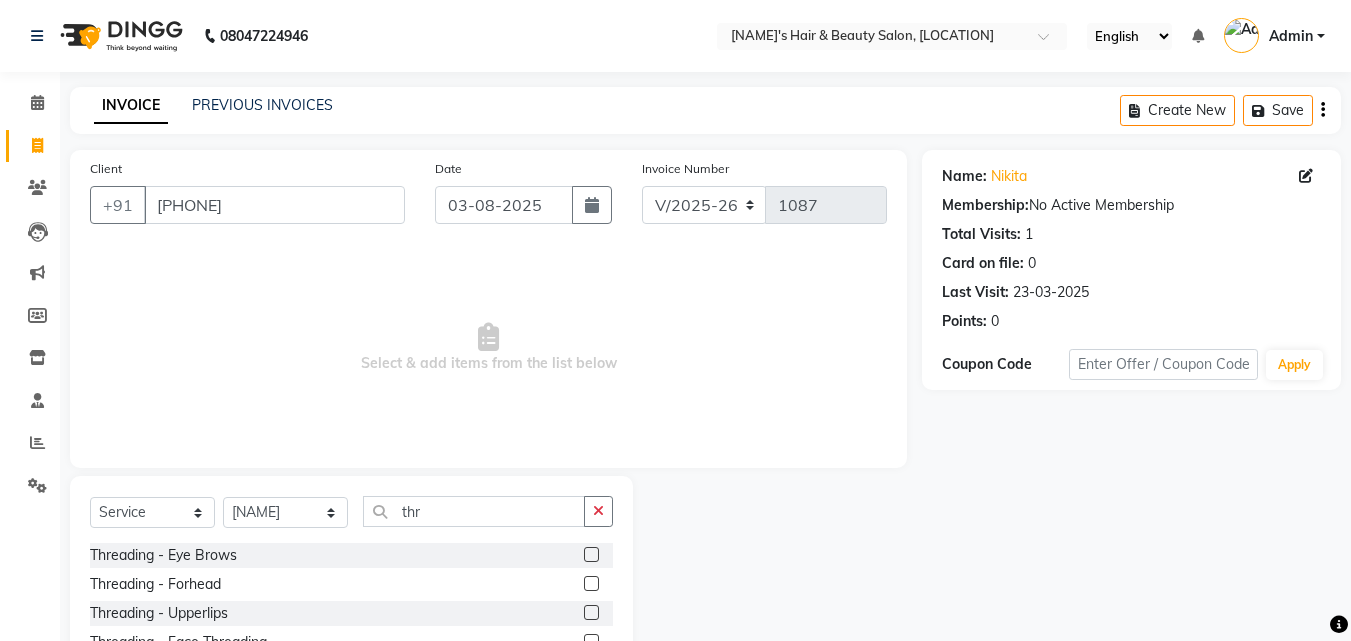 click 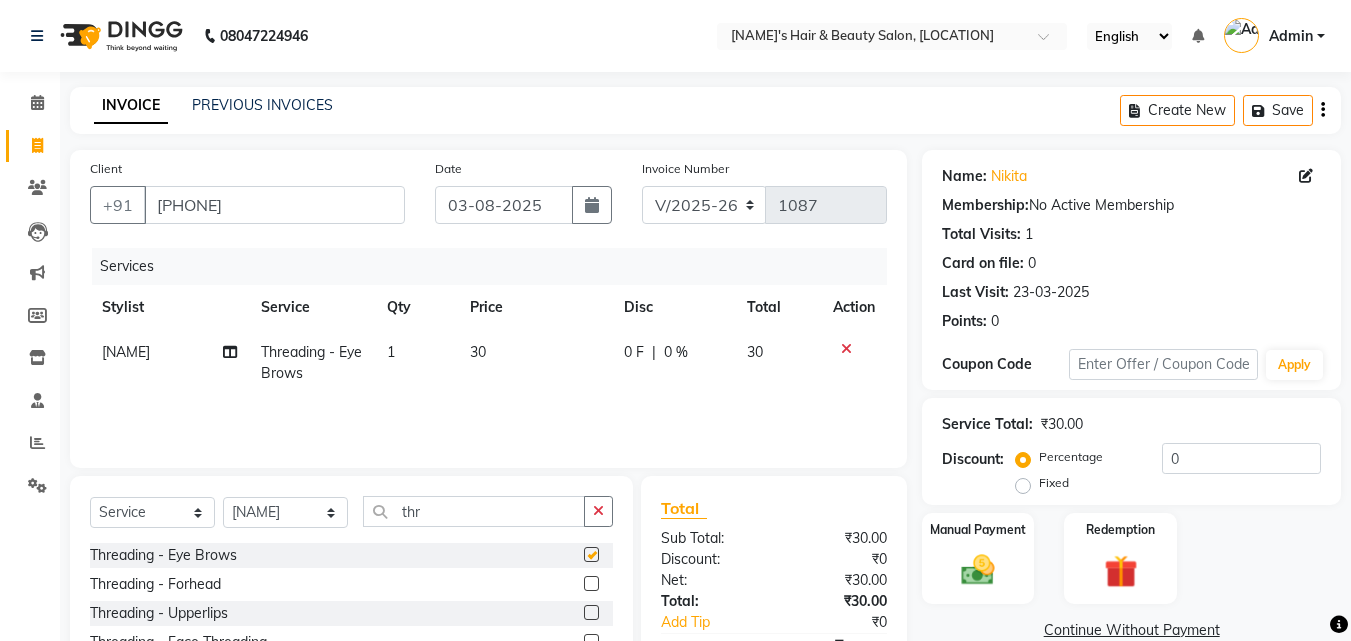 checkbox on "false" 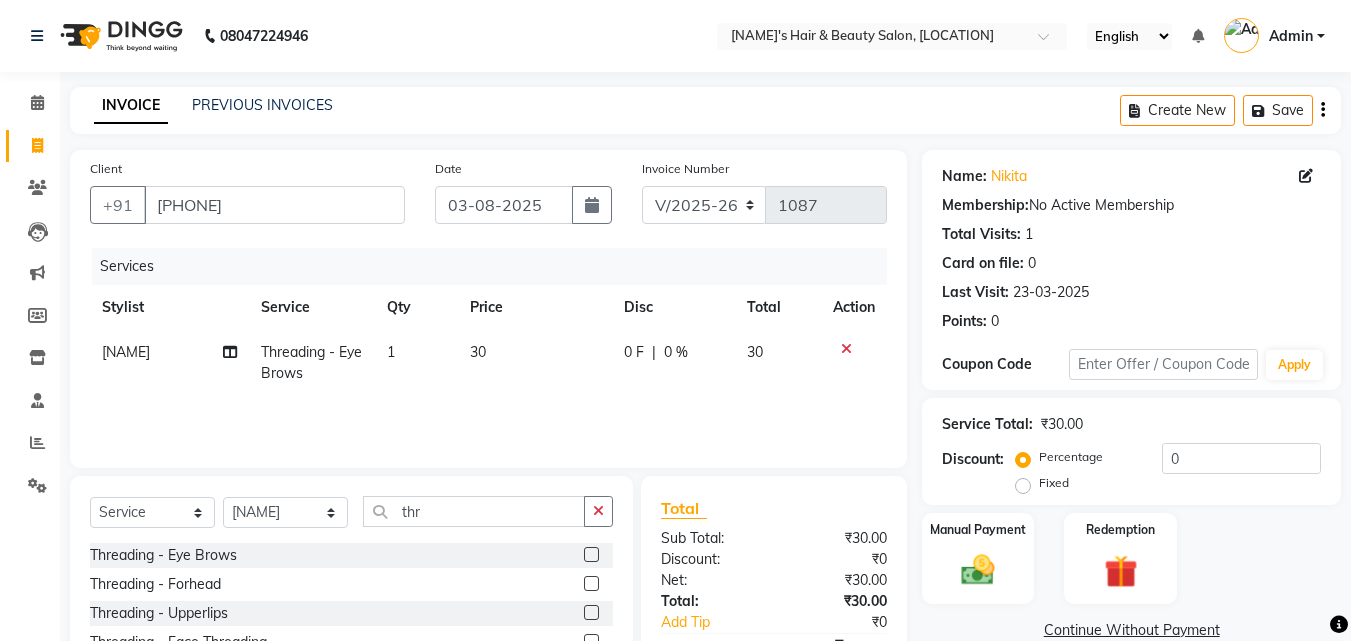 click 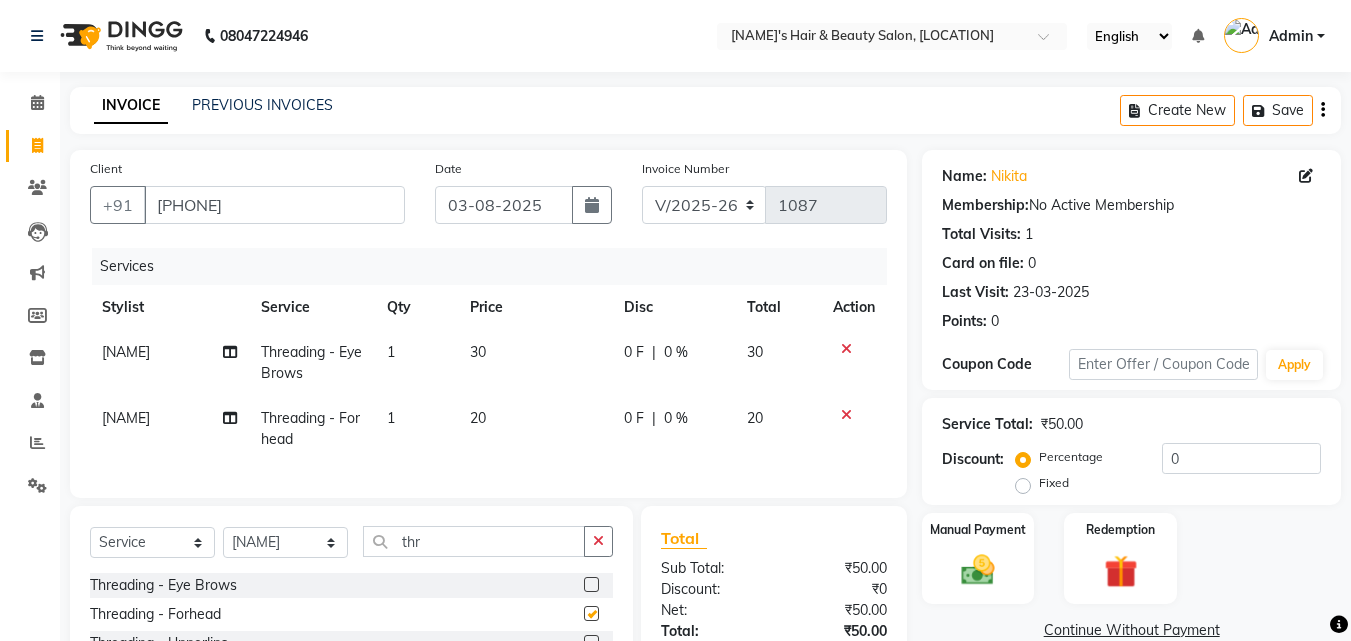 checkbox on "false" 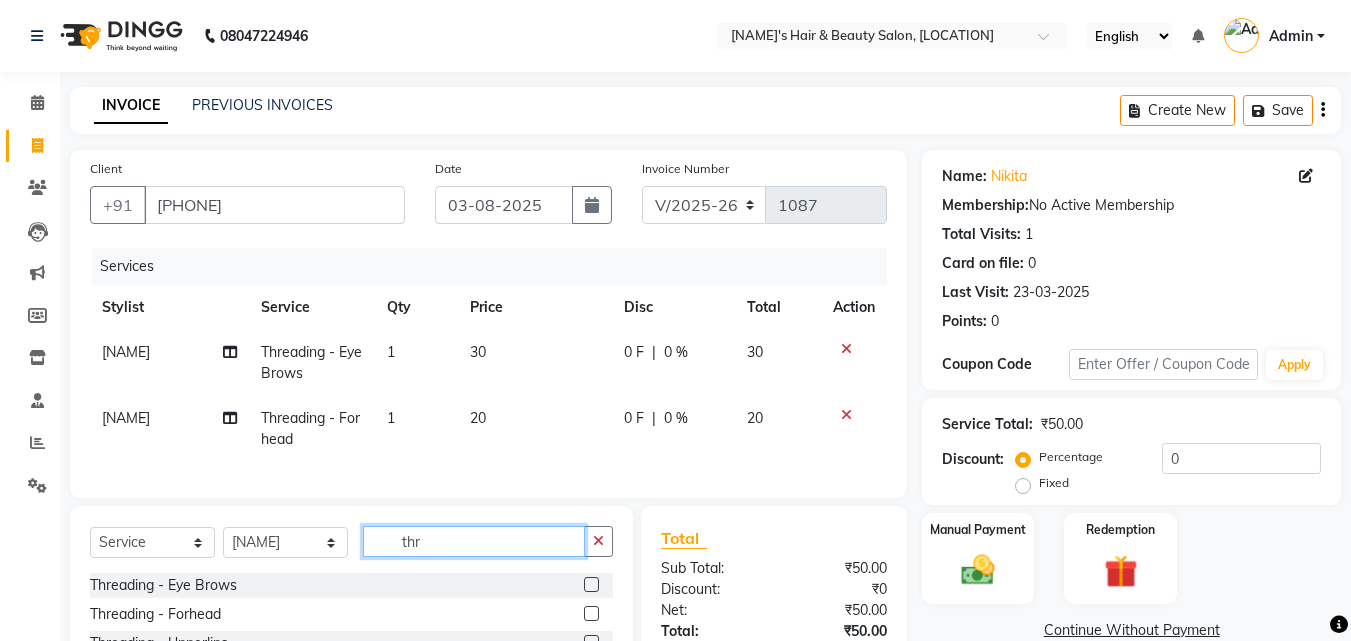click on "thr" 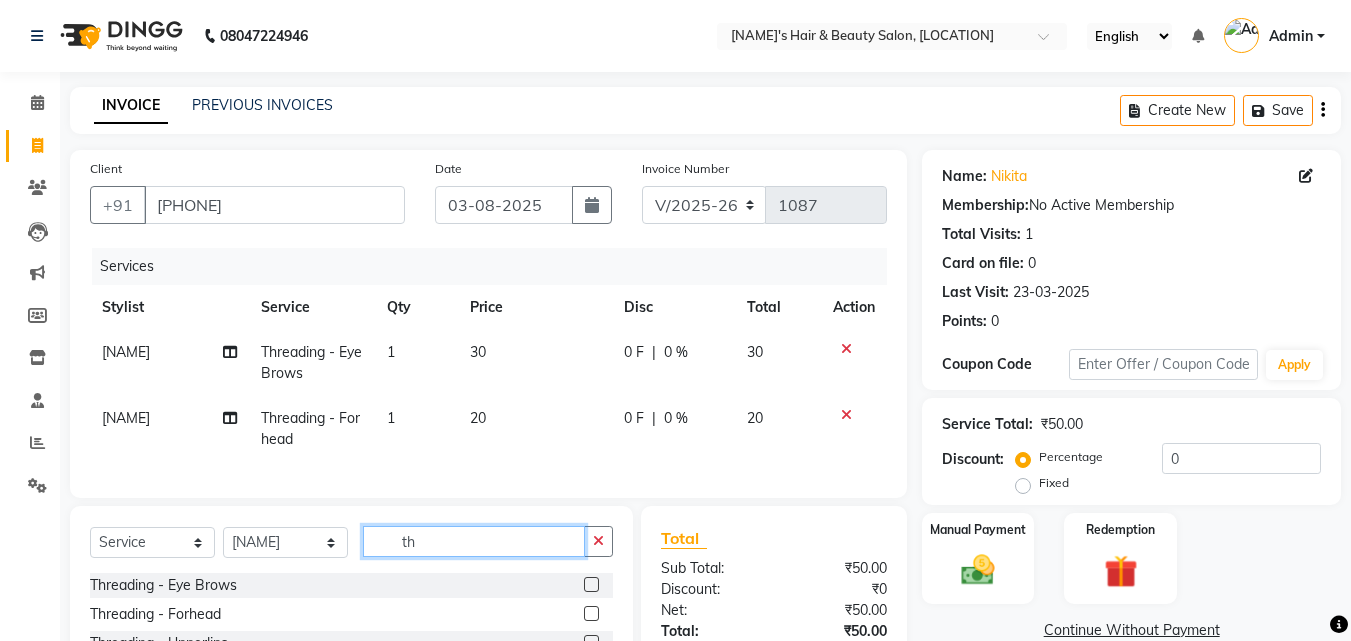 type on "t" 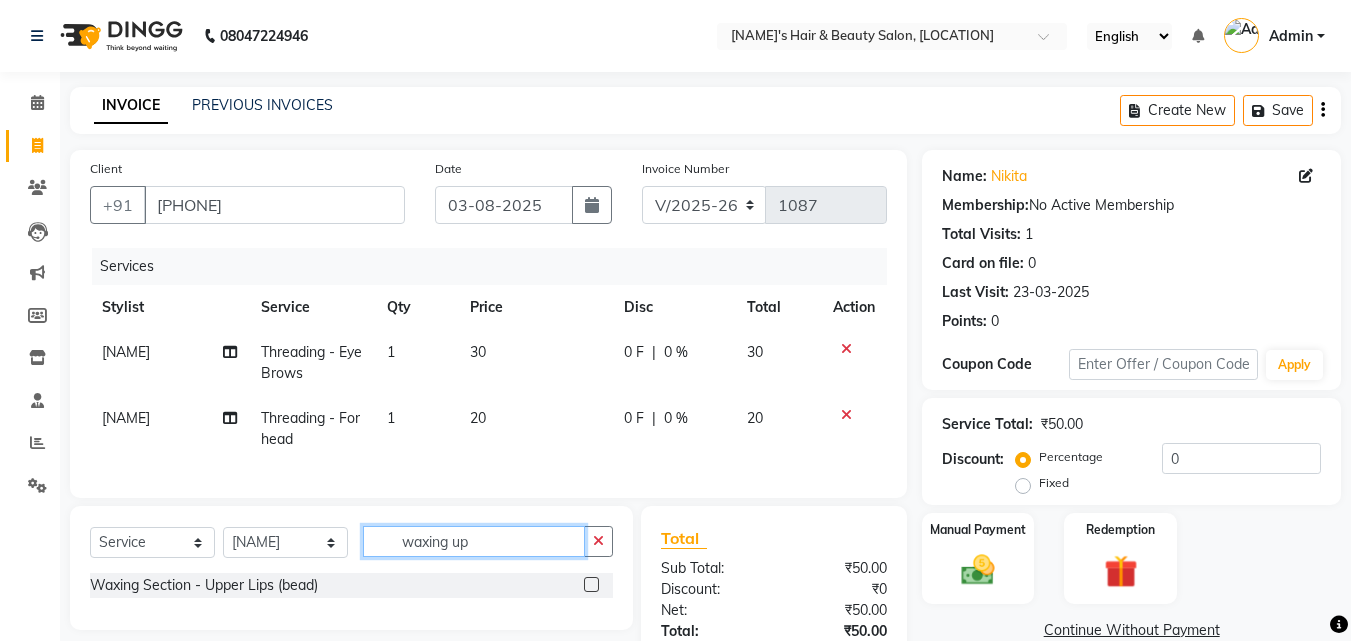 type on "waxing up" 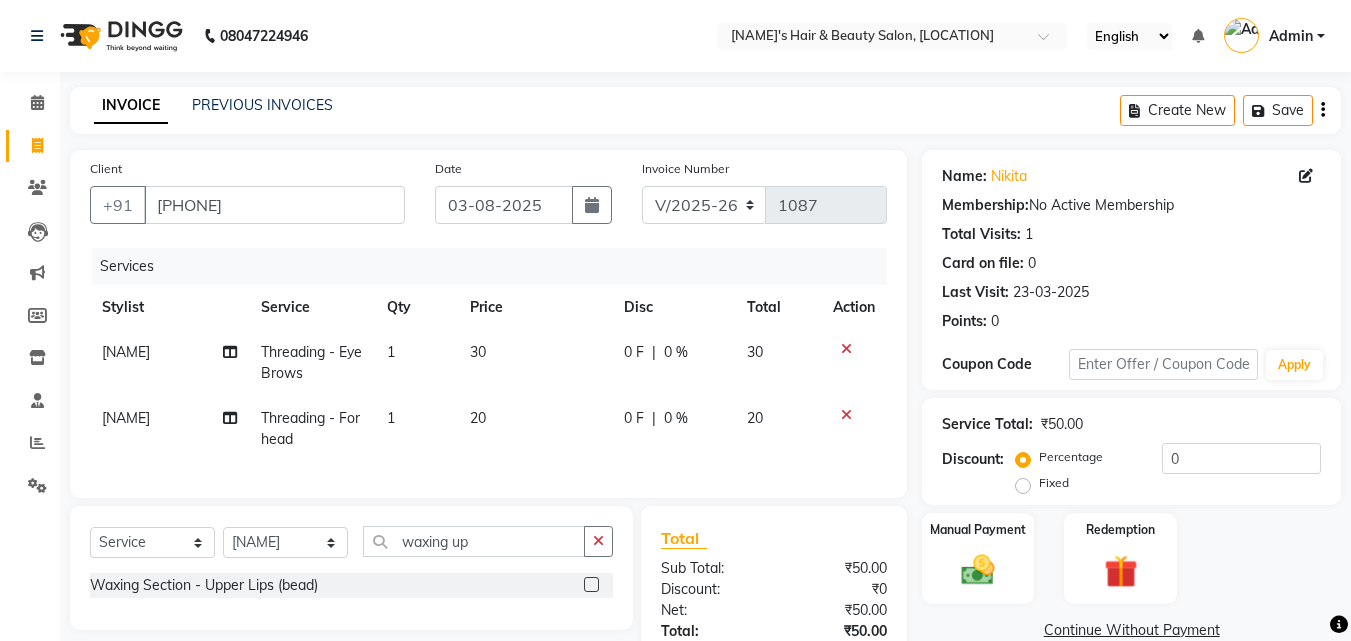 click 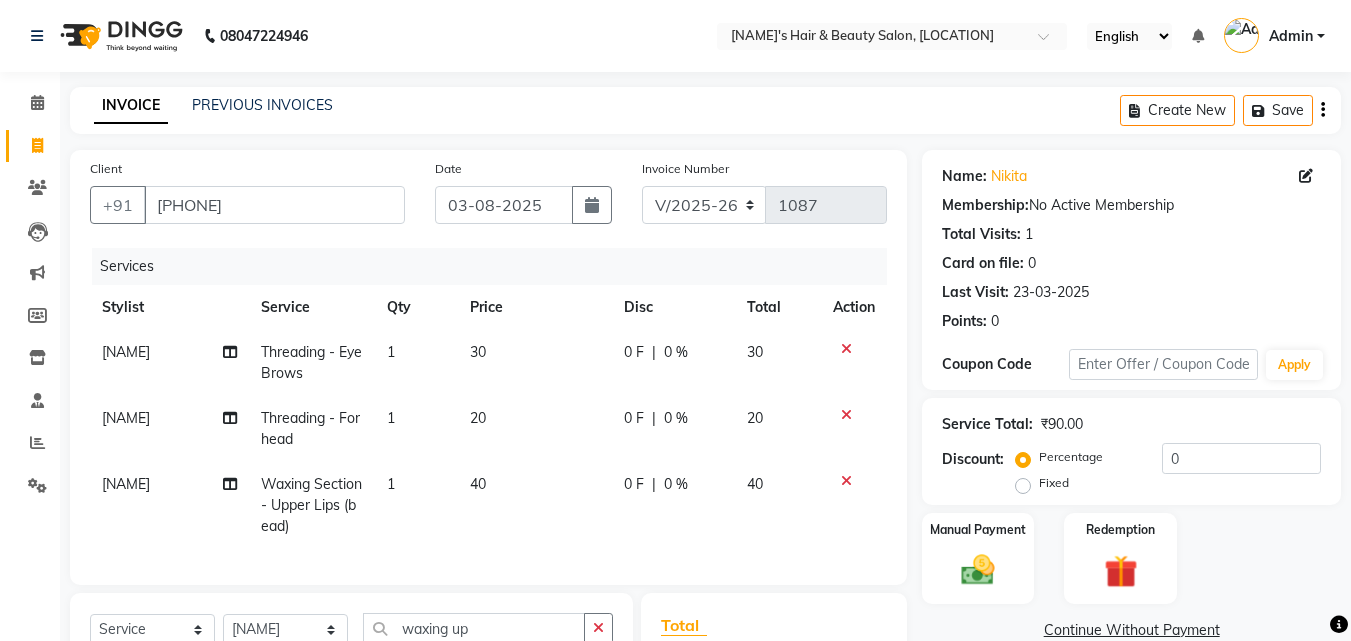 checkbox on "false" 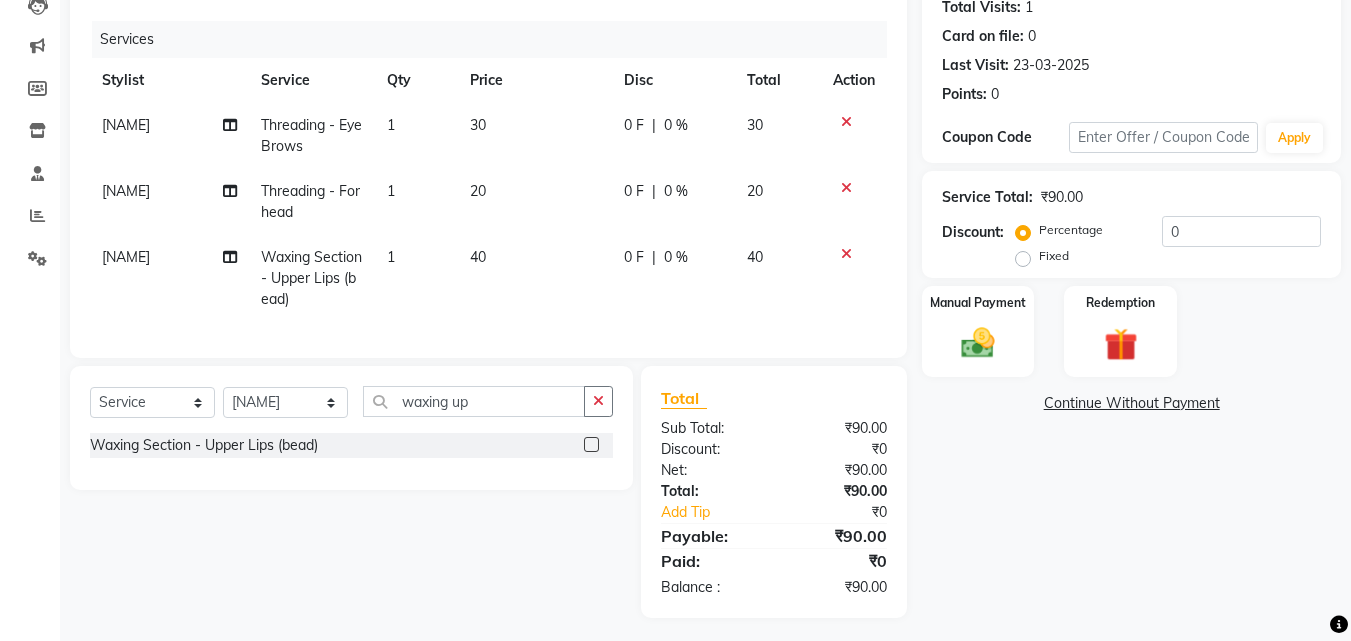 scroll, scrollTop: 249, scrollLeft: 0, axis: vertical 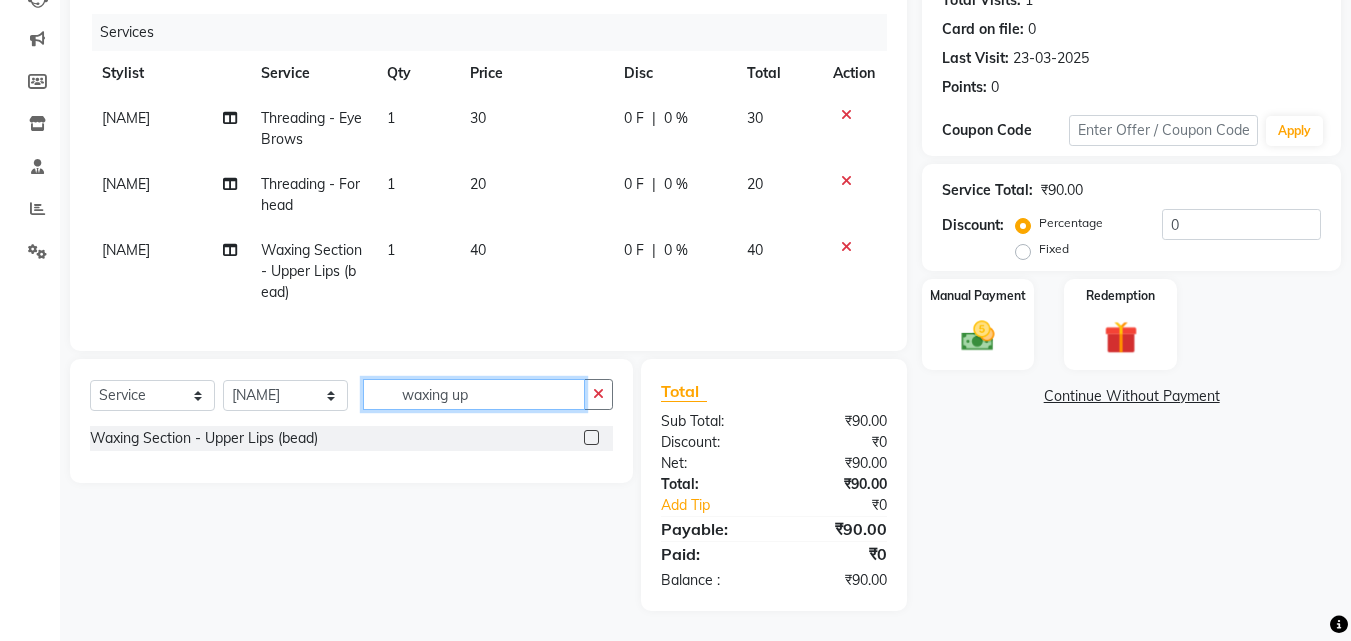 click on "waxing up" 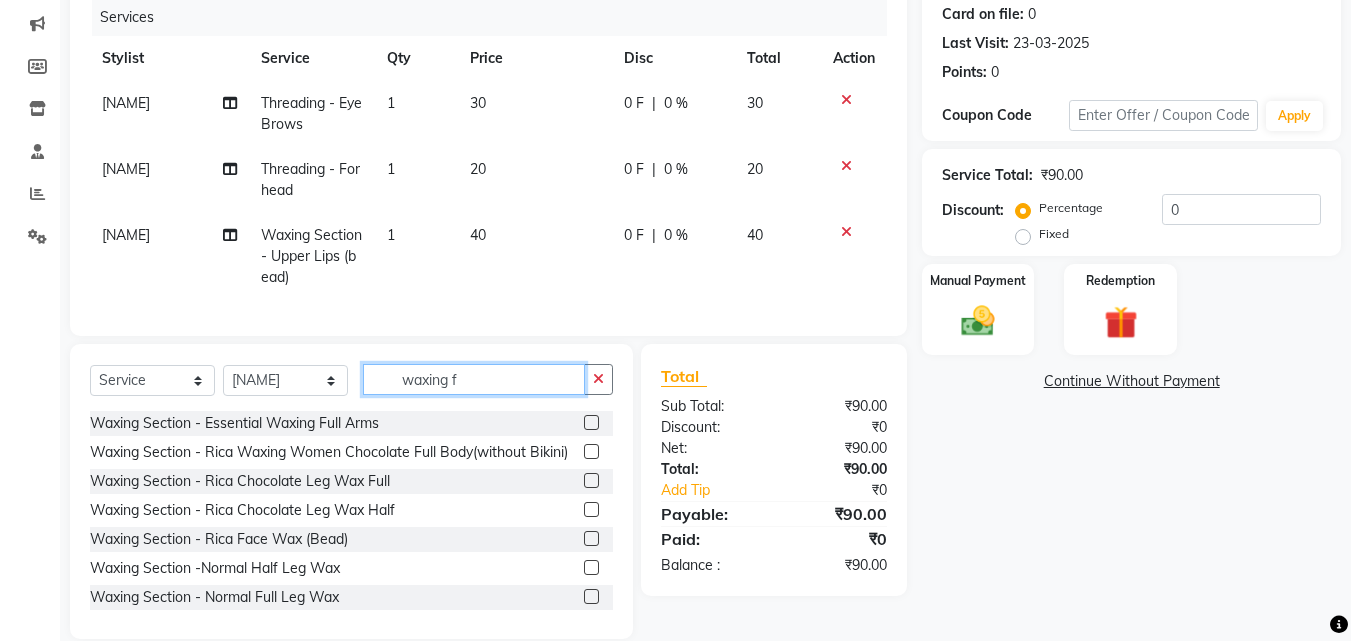 scroll, scrollTop: 20, scrollLeft: 0, axis: vertical 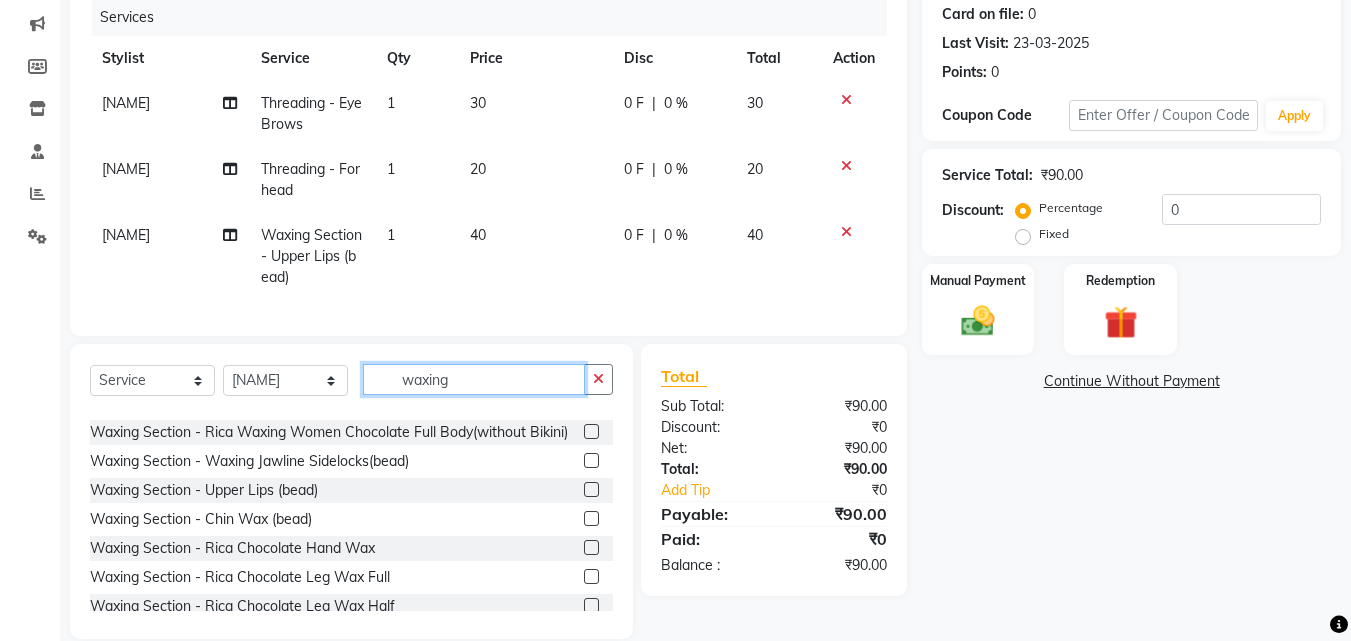 type on "waxing" 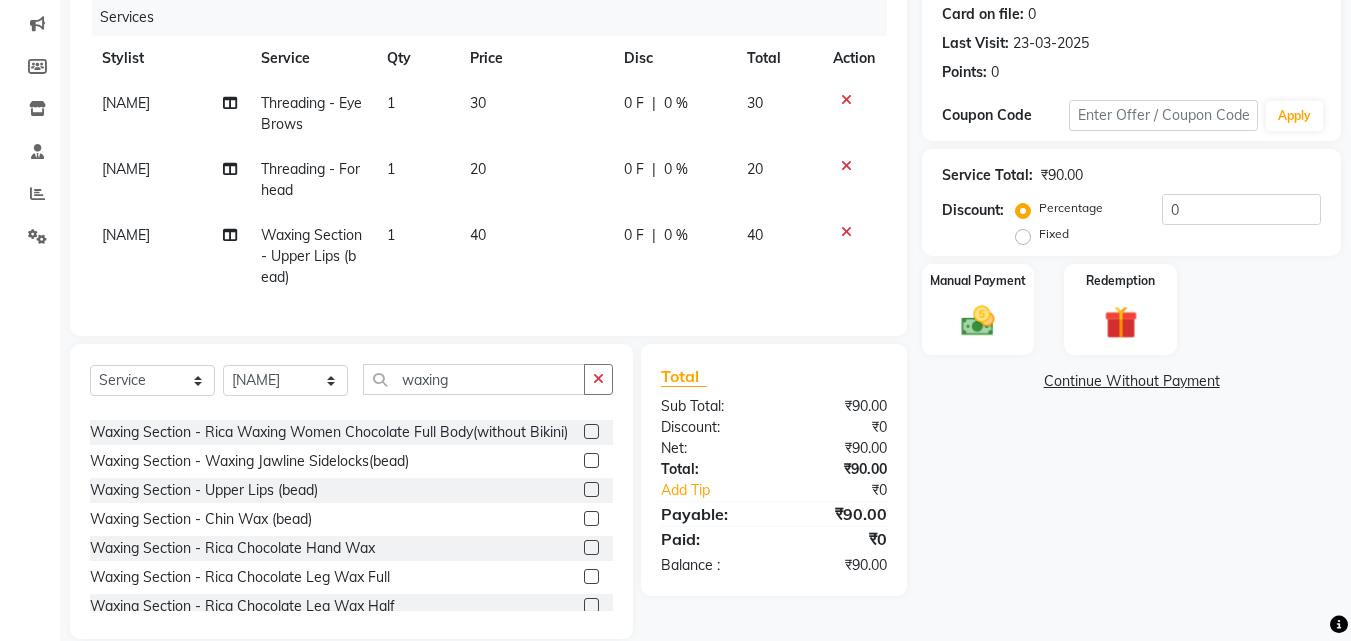 click 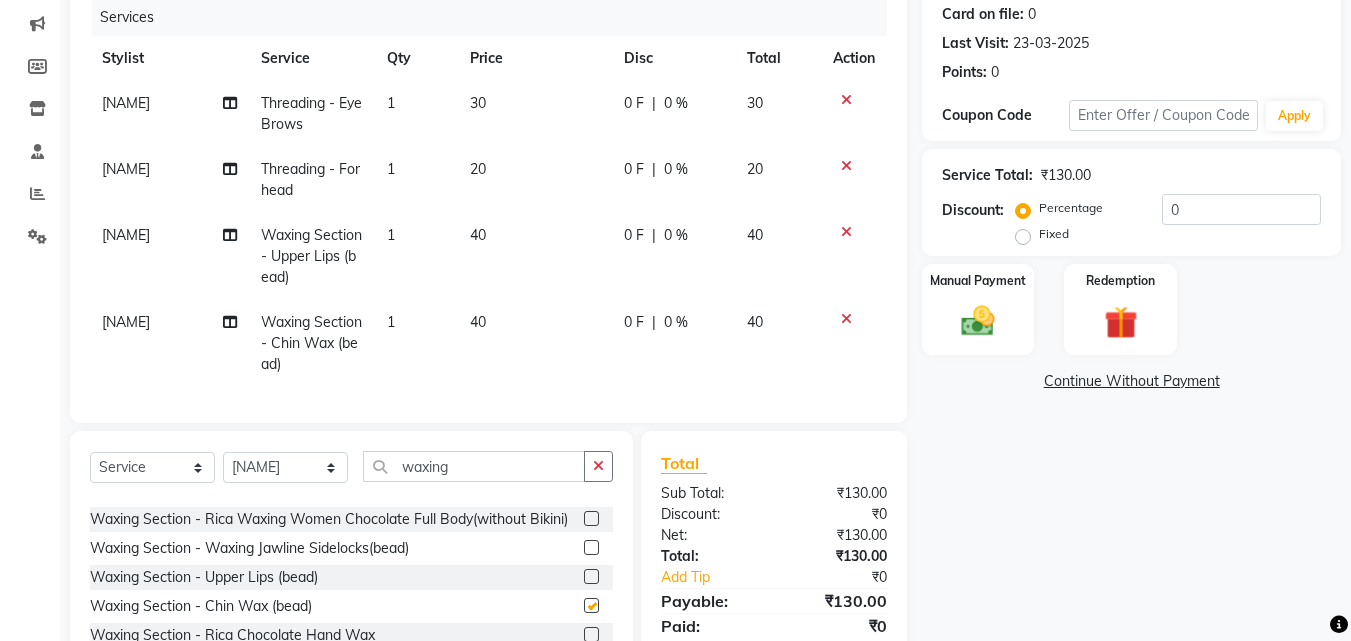 checkbox on "false" 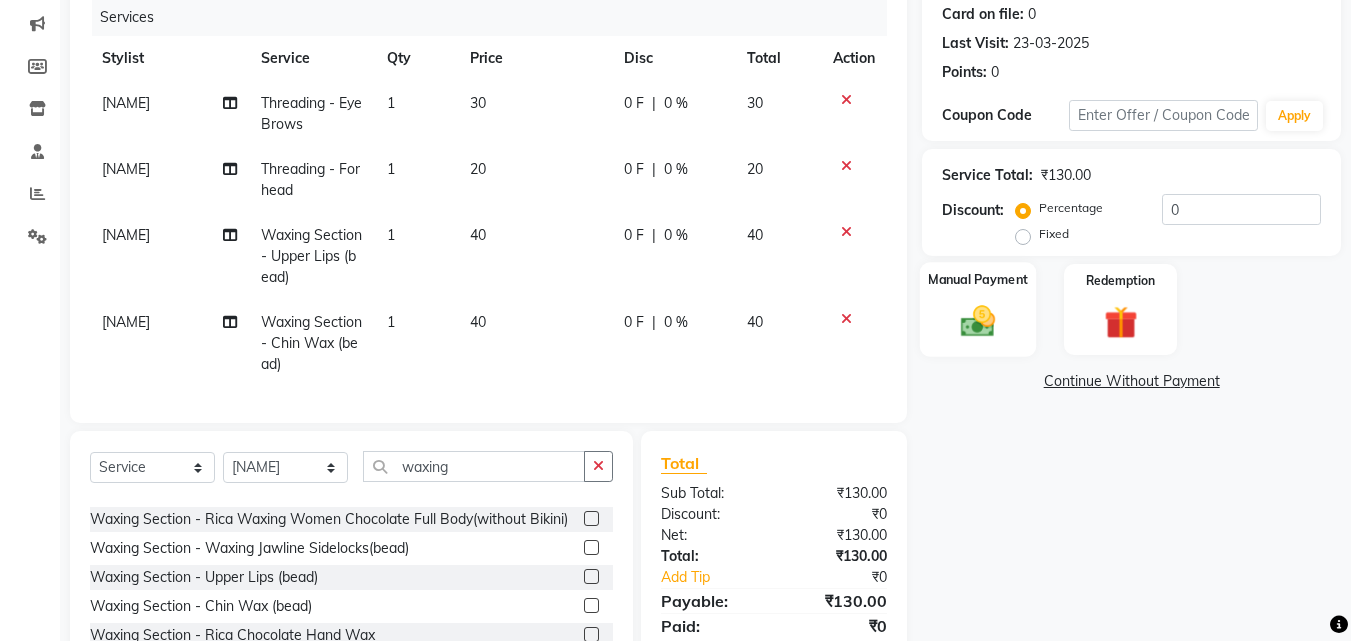 click 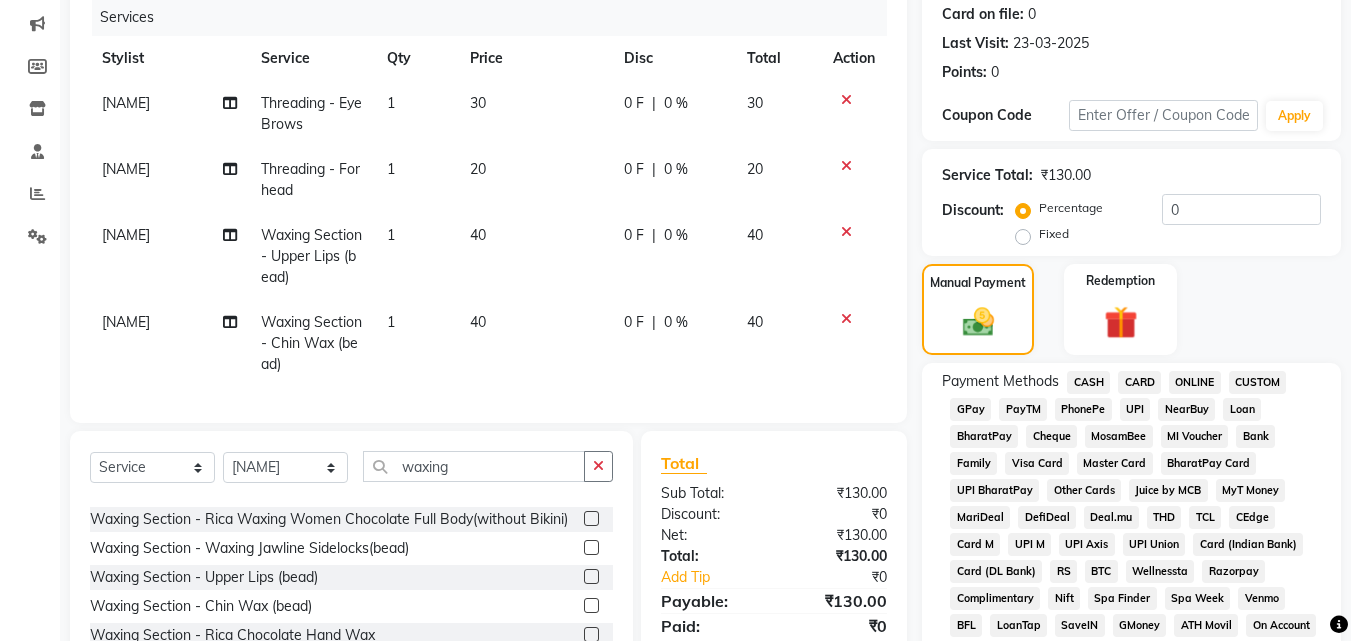 click on "CASH" 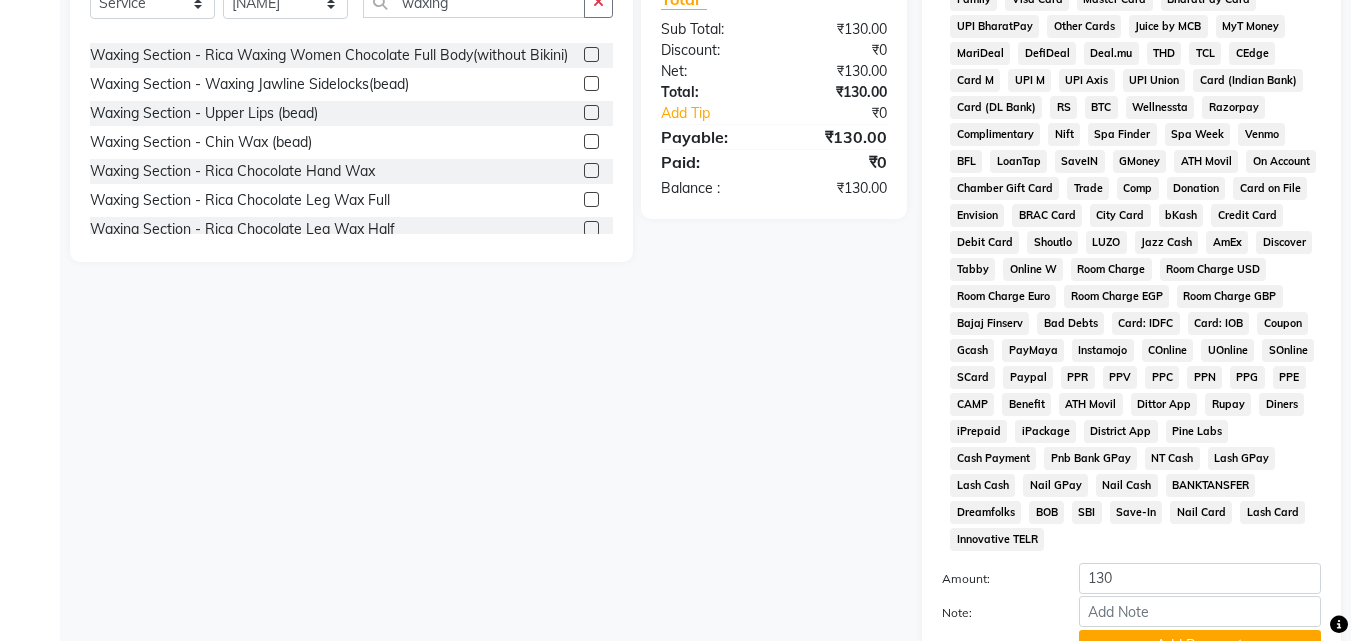 scroll, scrollTop: 769, scrollLeft: 0, axis: vertical 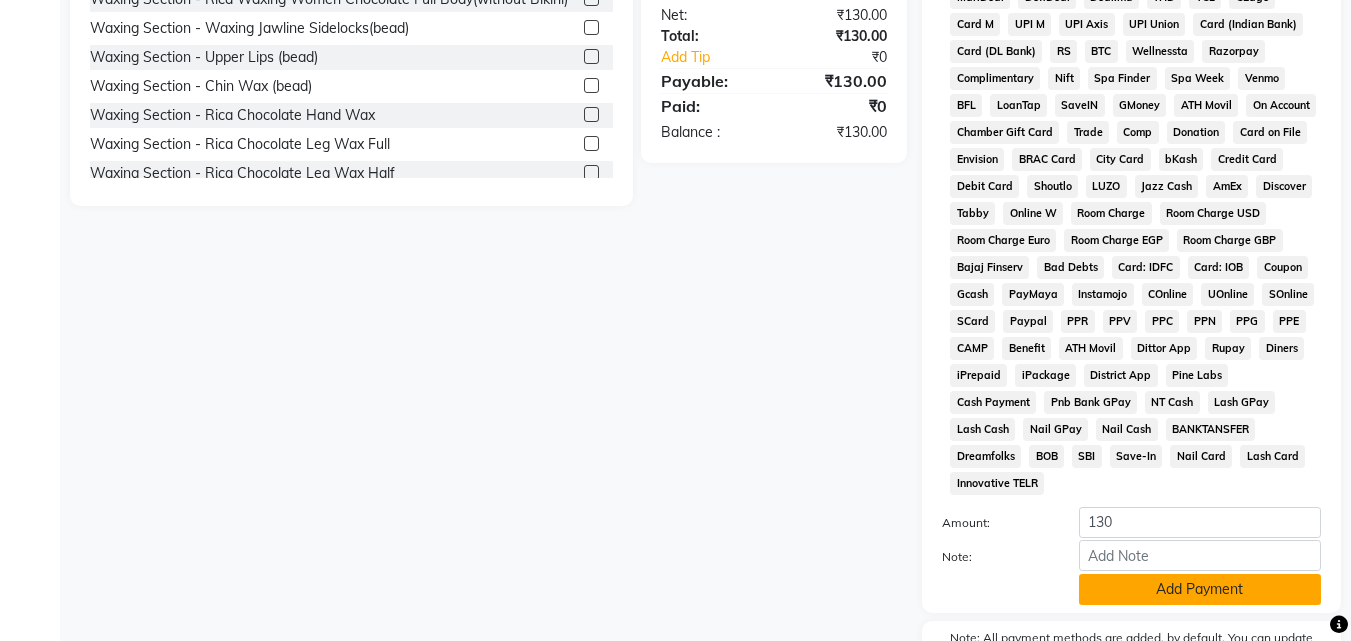 click on "Add Payment" 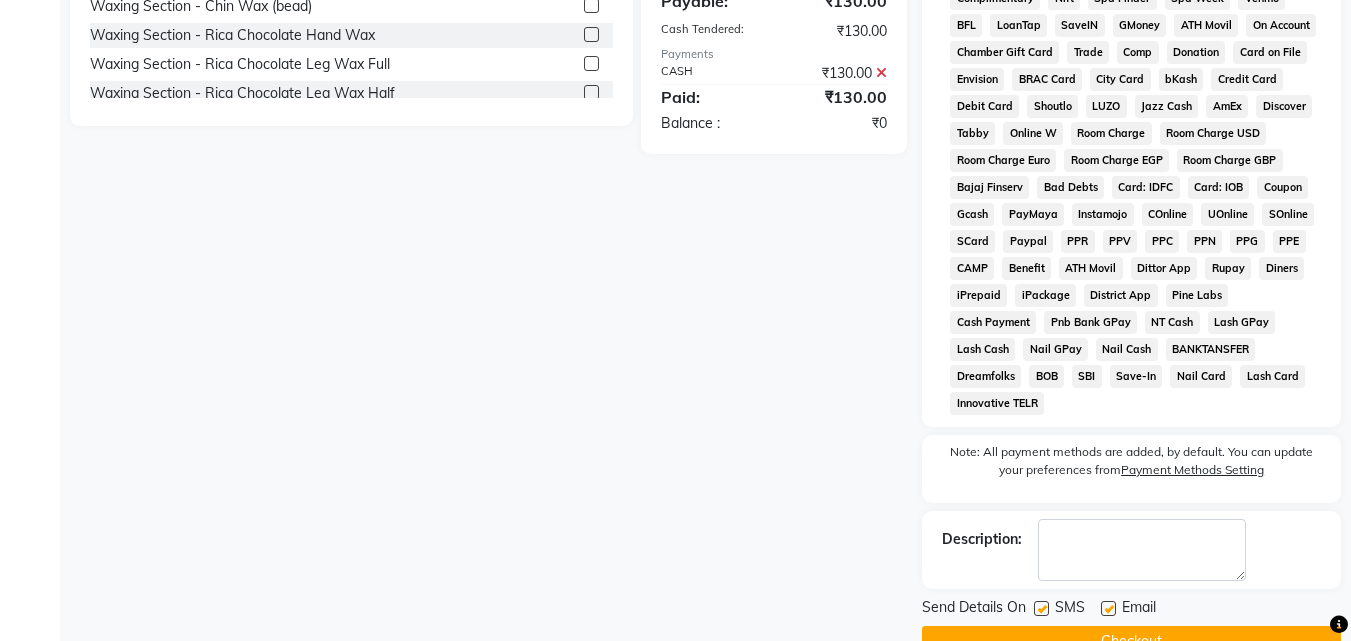 scroll, scrollTop: 868, scrollLeft: 0, axis: vertical 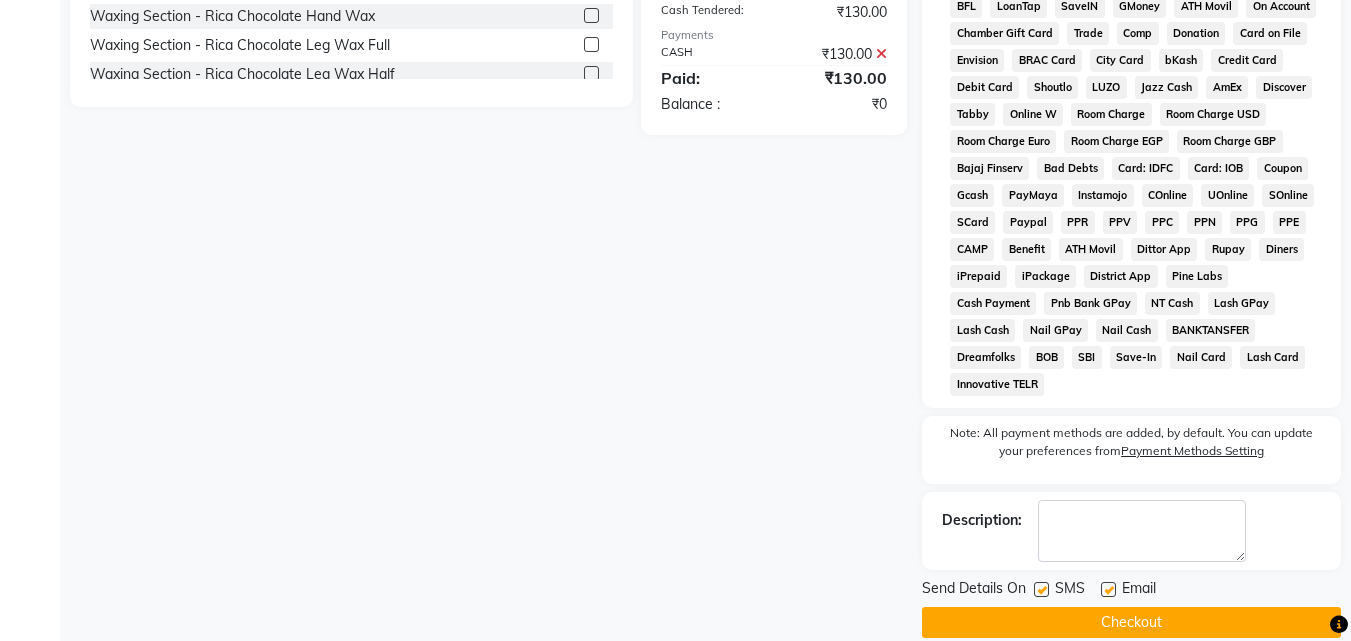 click on "Checkout" 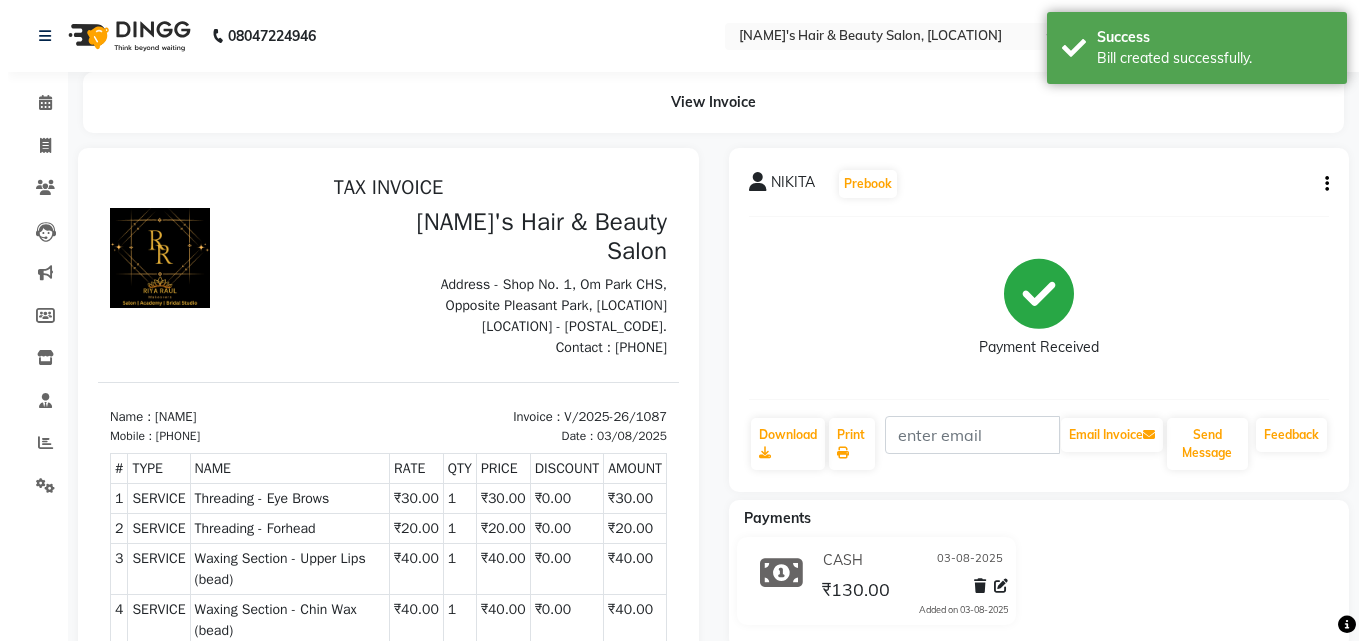 scroll, scrollTop: 0, scrollLeft: 0, axis: both 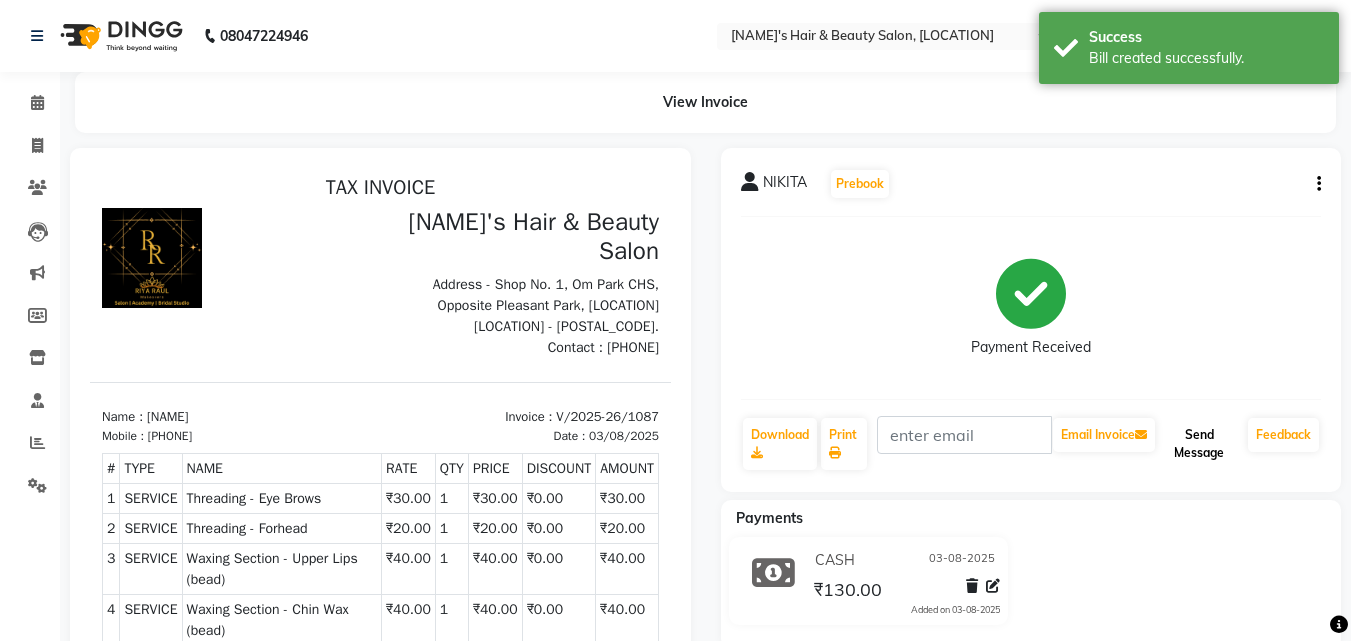 click on "Send Message" 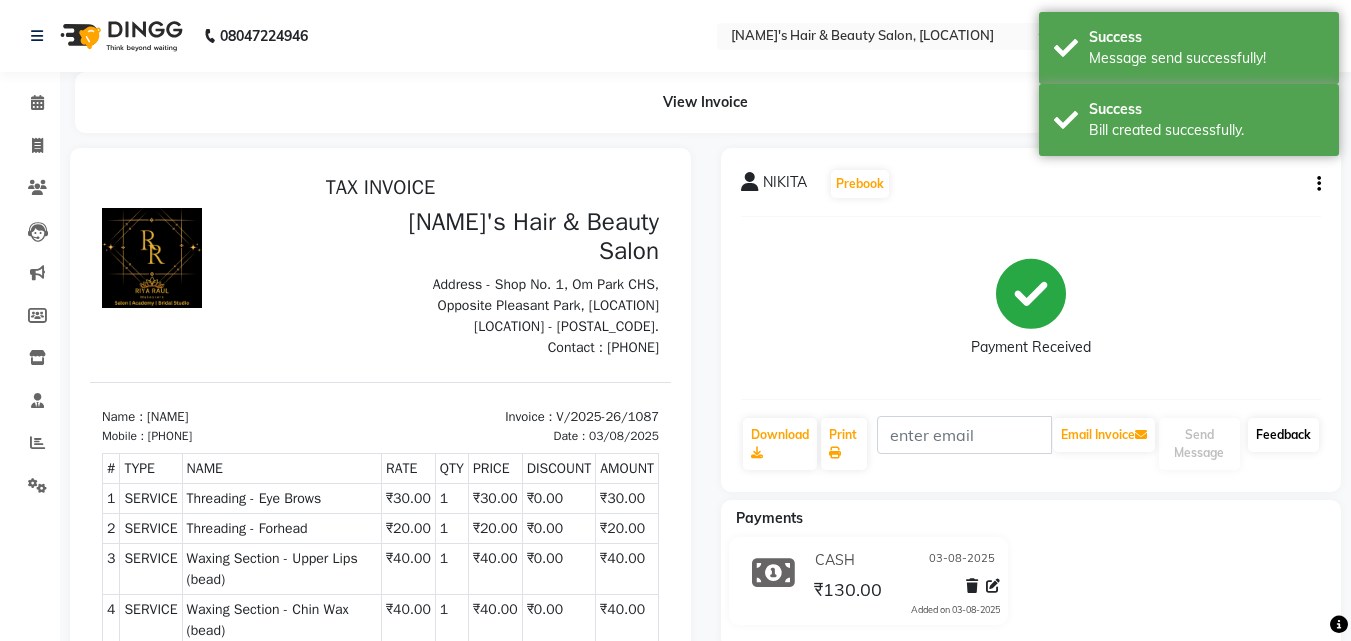 click on "Feedback" 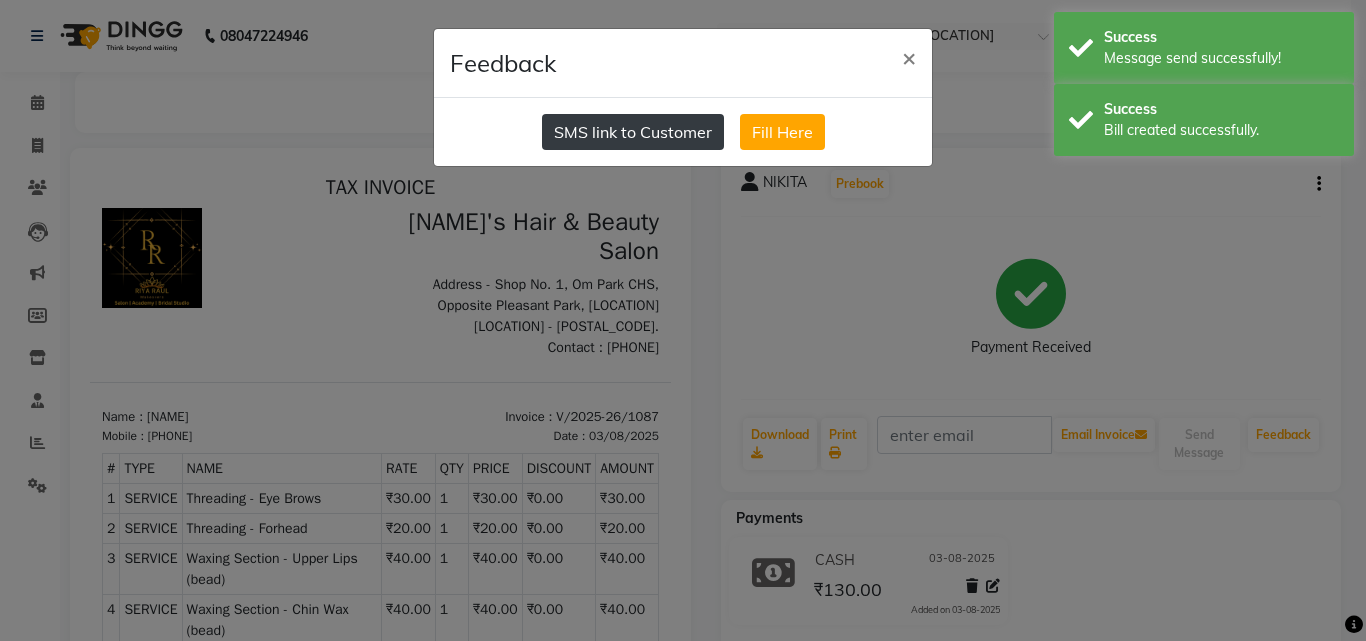 click on "SMS link to Customer" 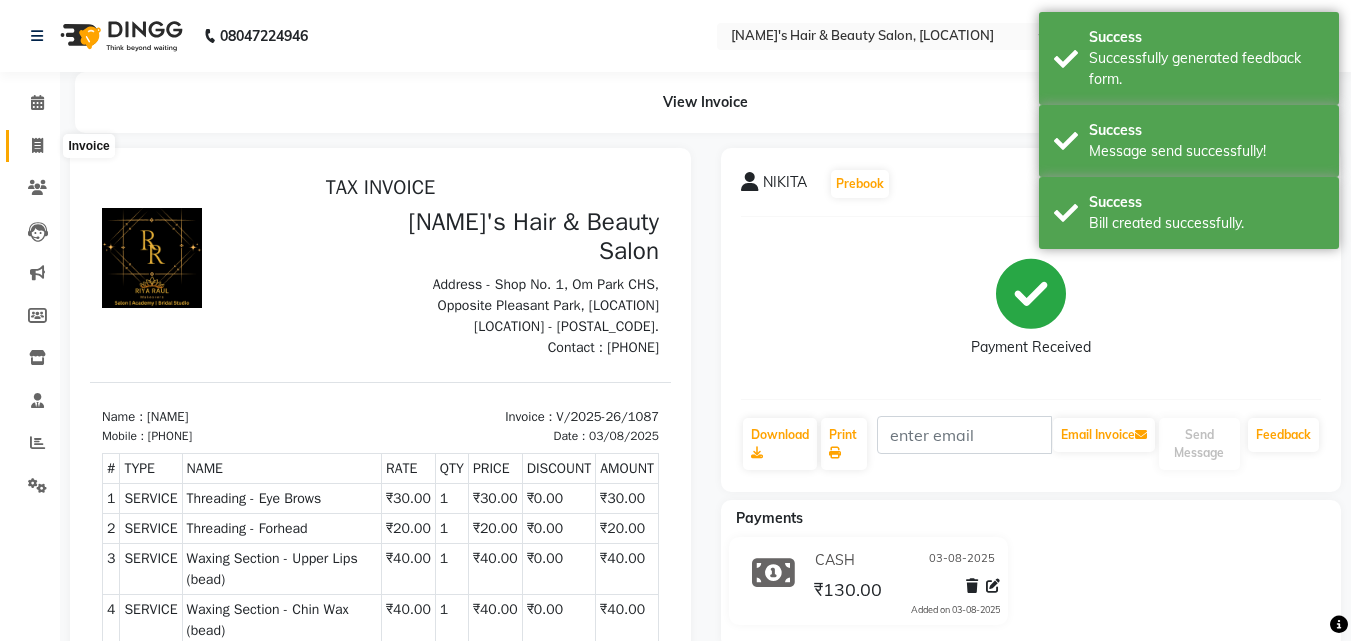 click 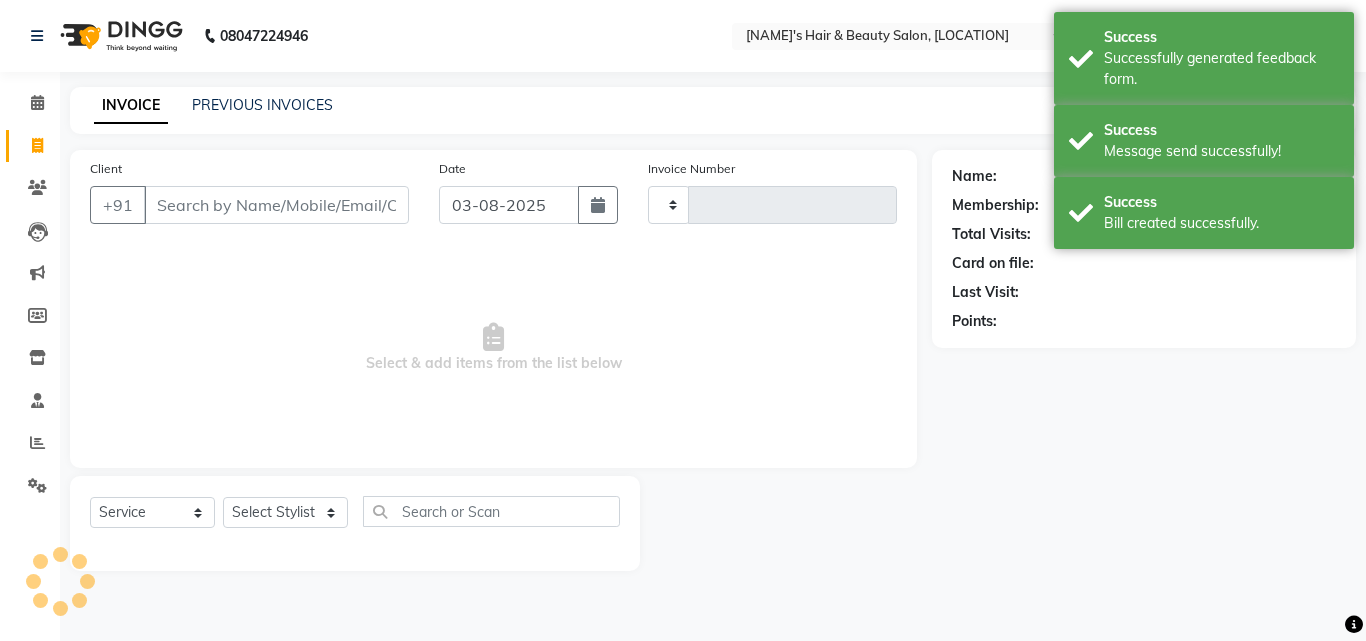 type on "1088" 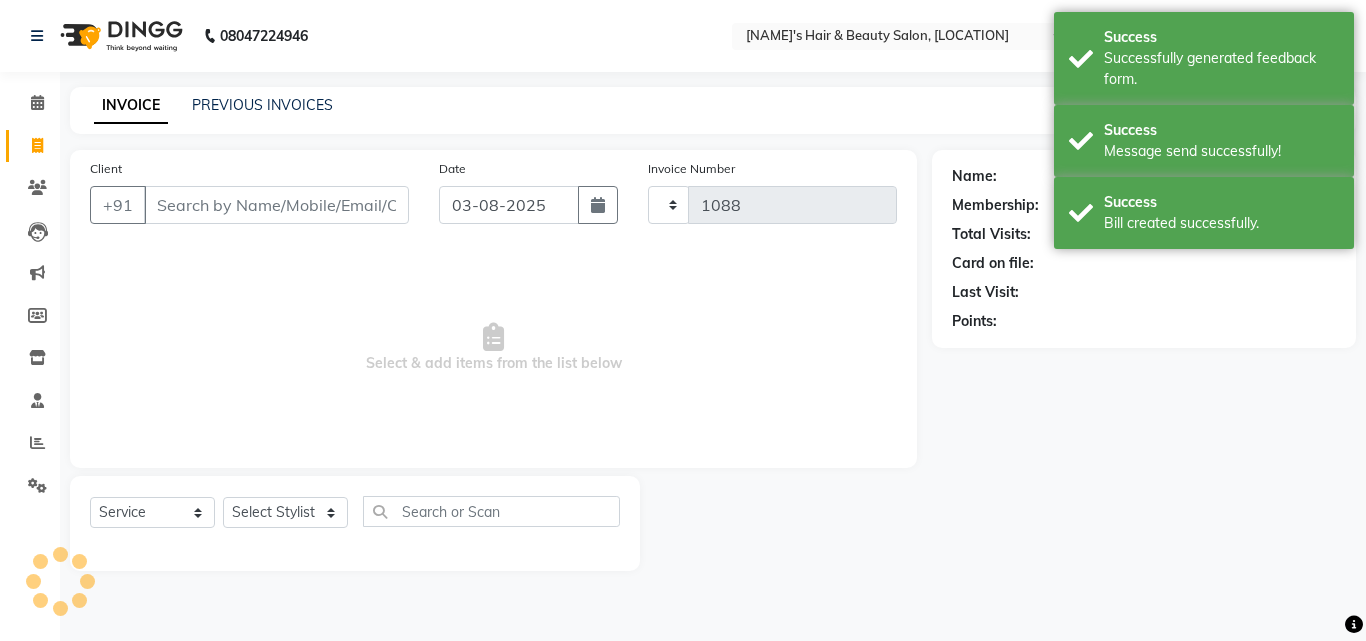 select on "5401" 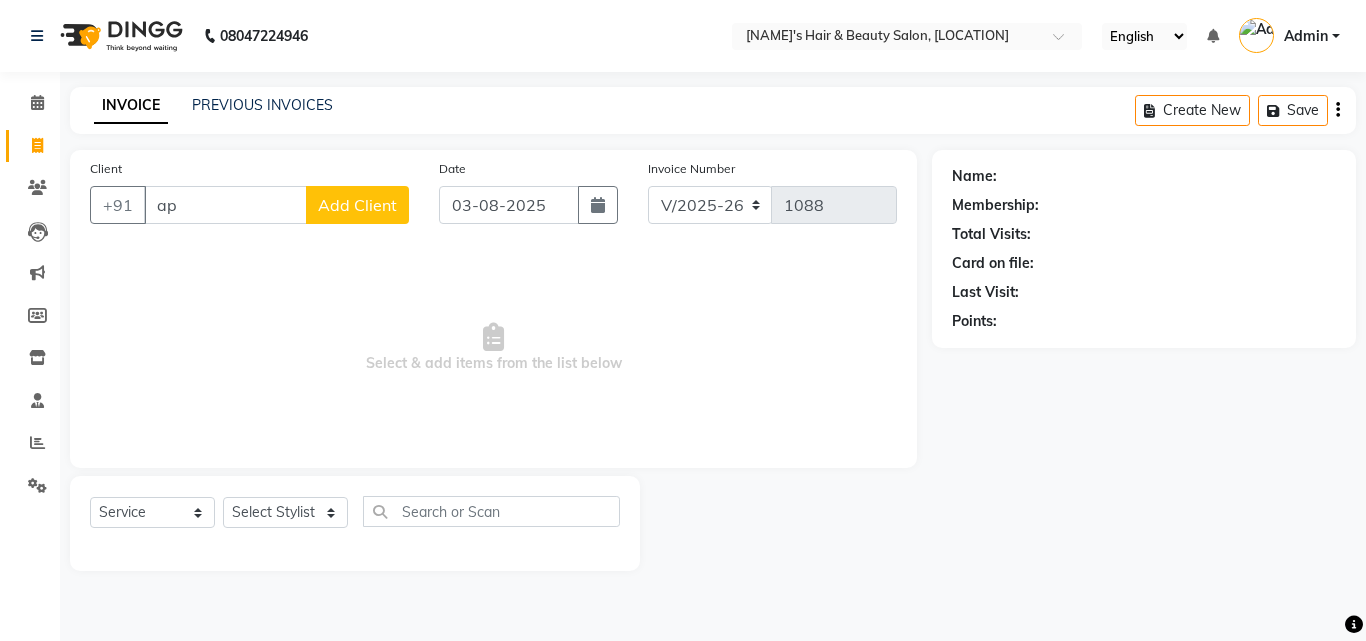 type on "a" 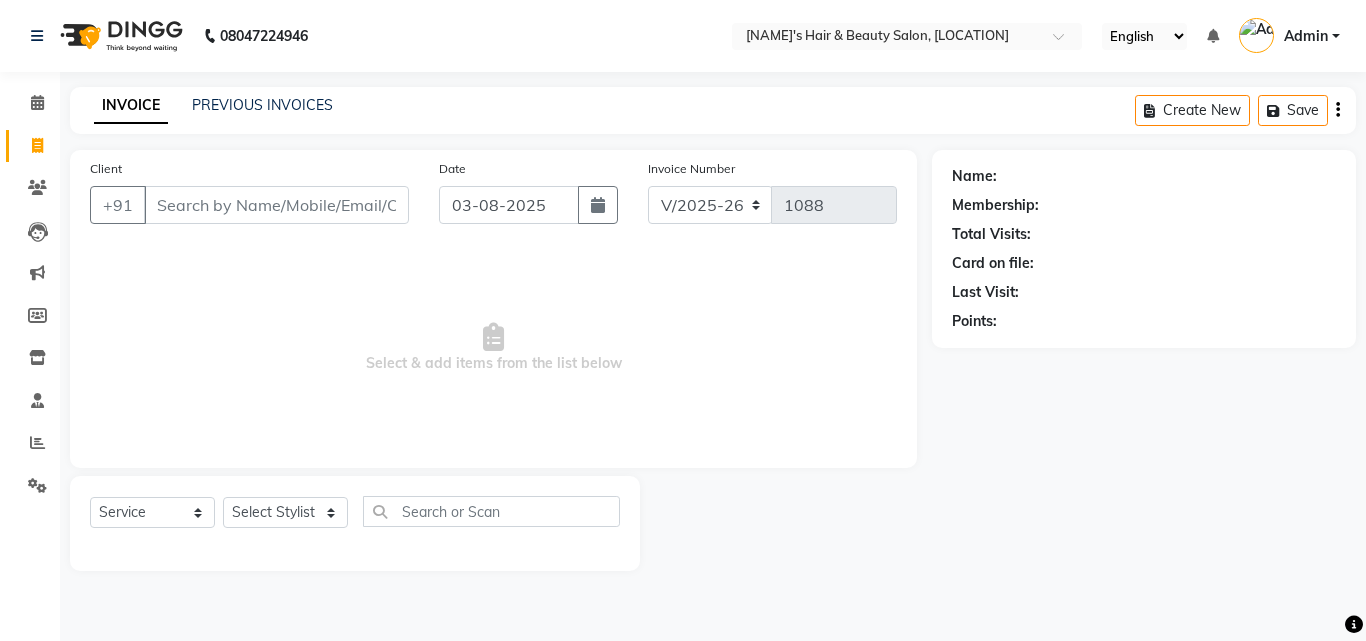 click on "Client" at bounding box center (276, 205) 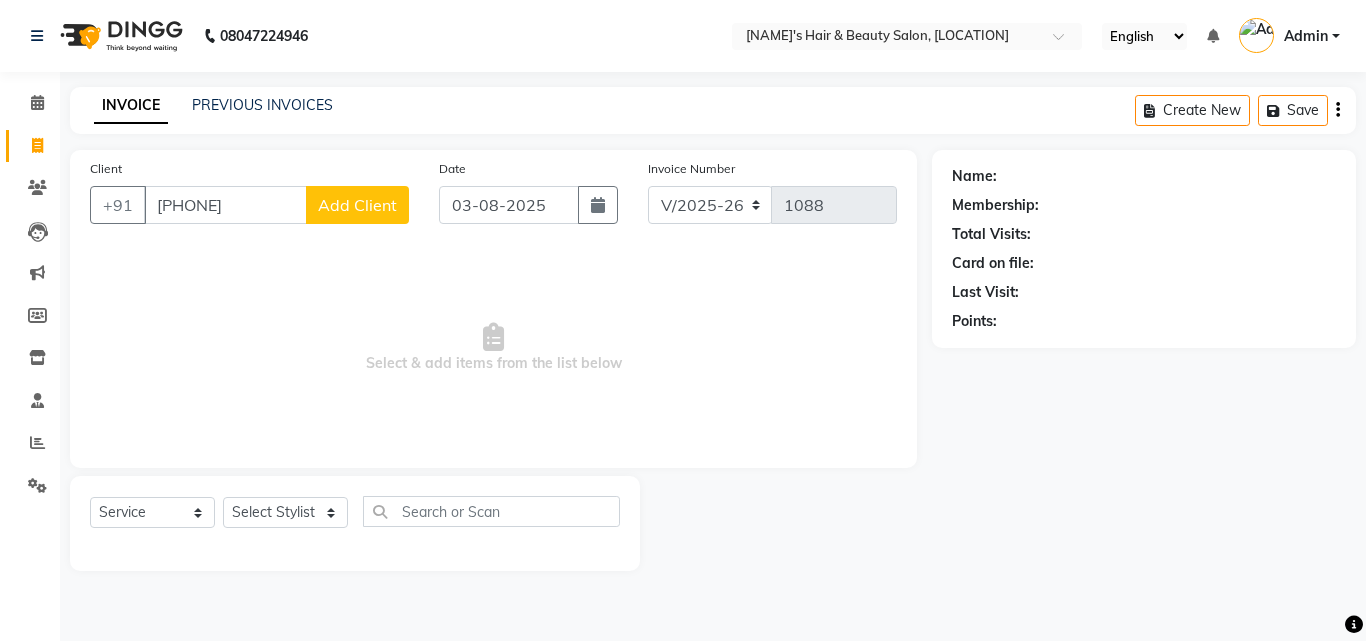 type on "[PHONE]" 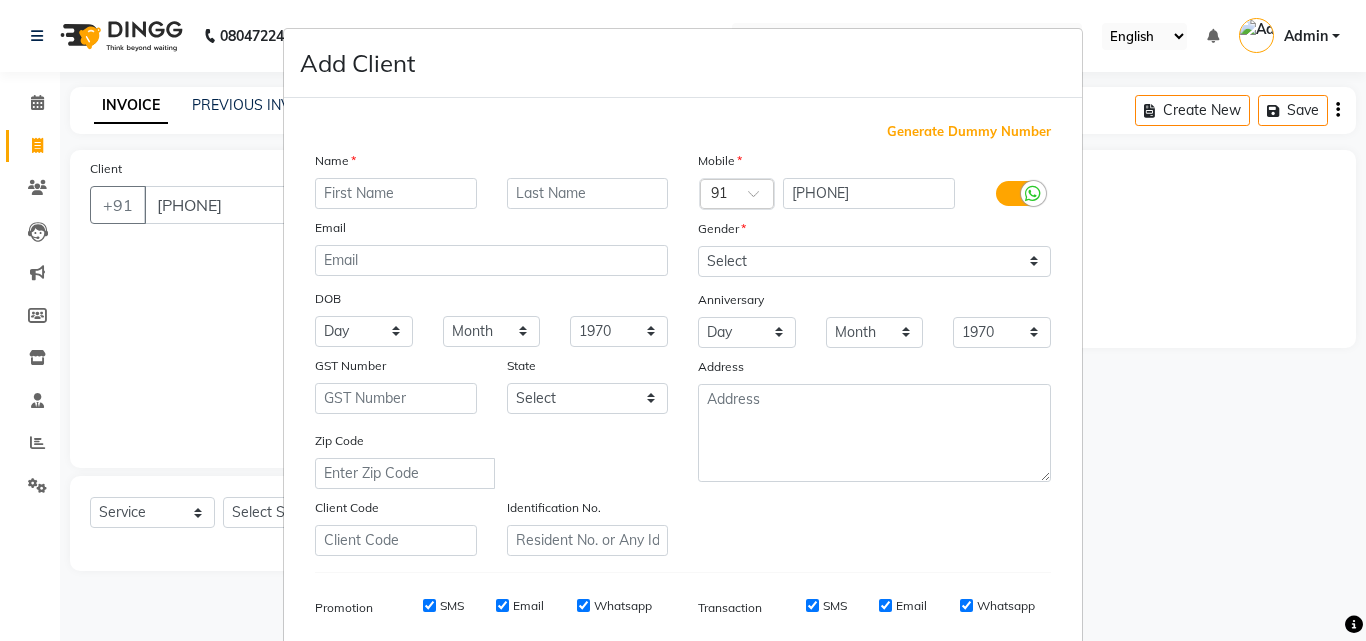 click at bounding box center (396, 193) 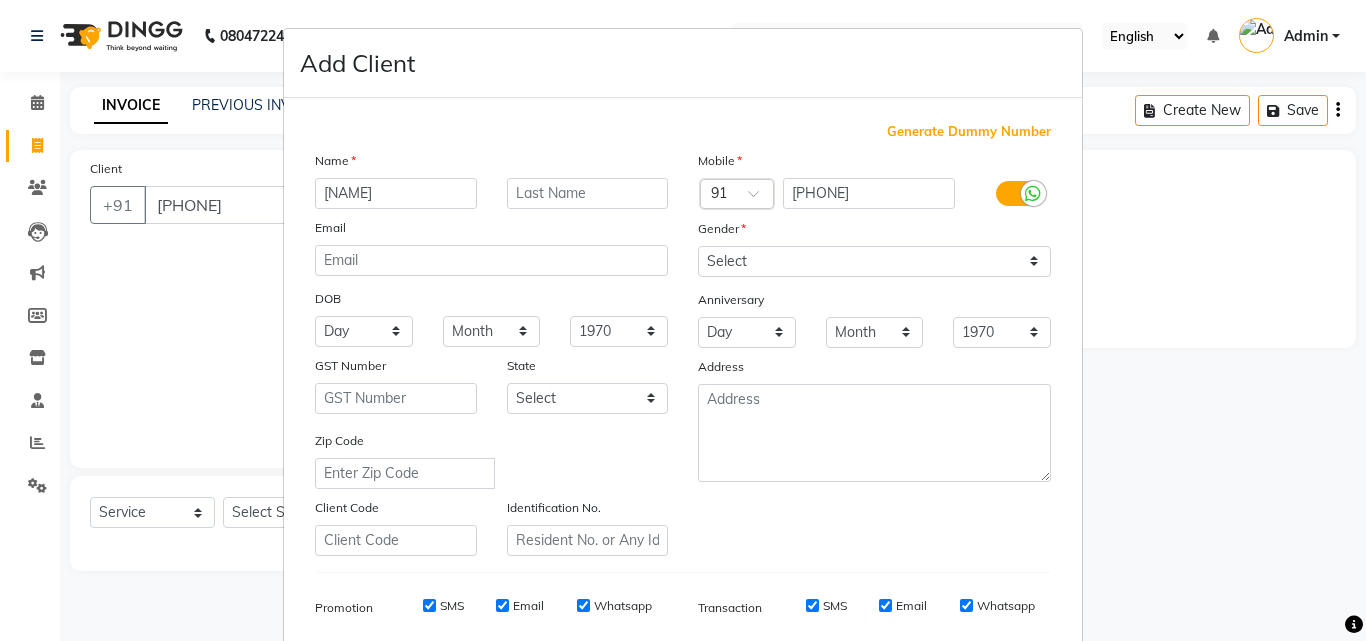 type on "[NAME]" 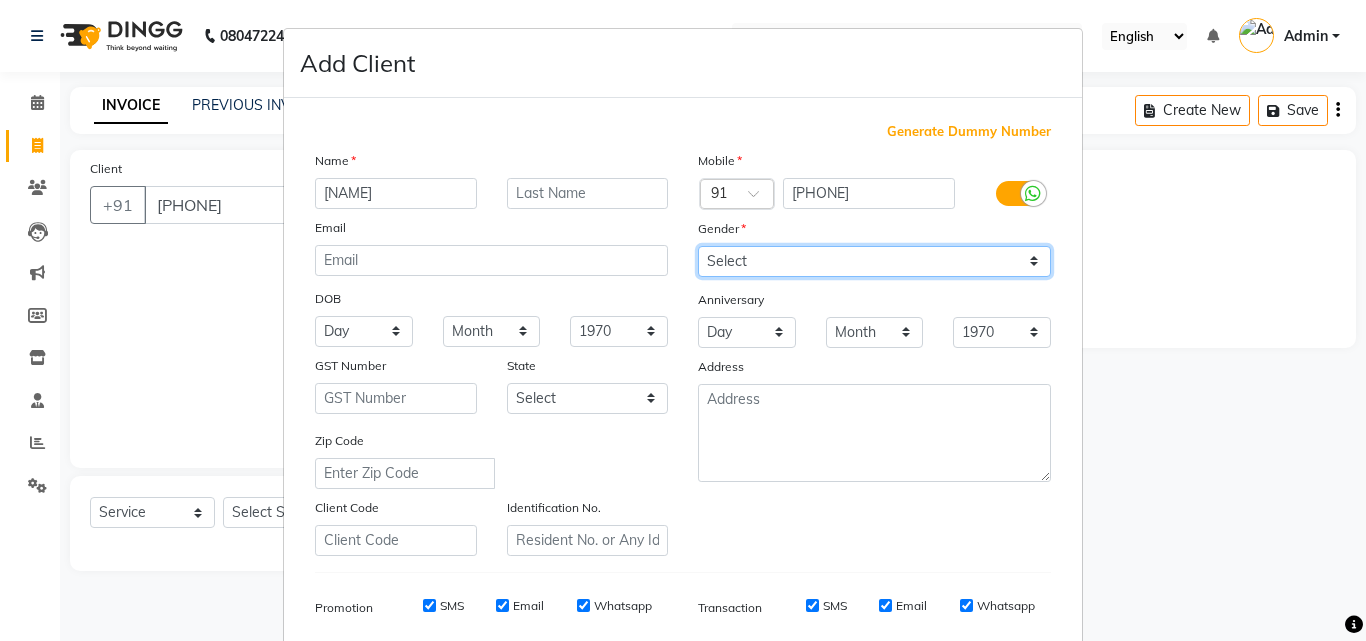 click on "Select Male Female Other Prefer Not To Say" at bounding box center (874, 261) 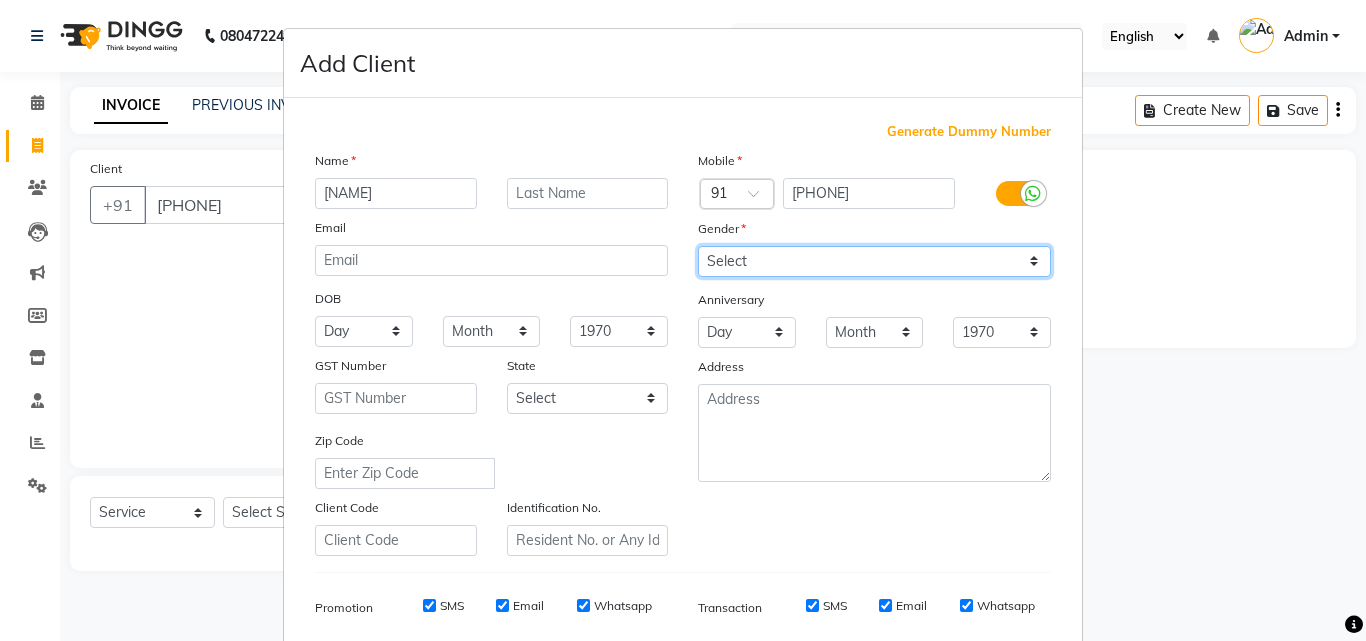 select on "female" 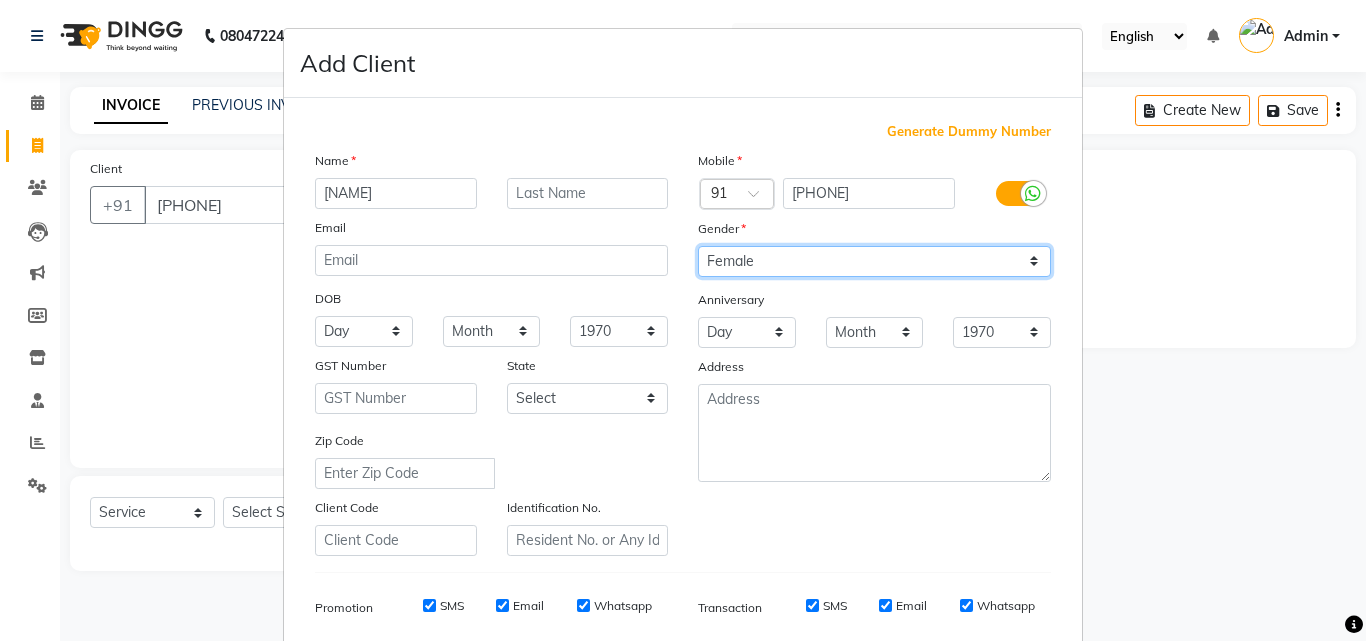 click on "Select Male Female Other Prefer Not To Say" at bounding box center (874, 261) 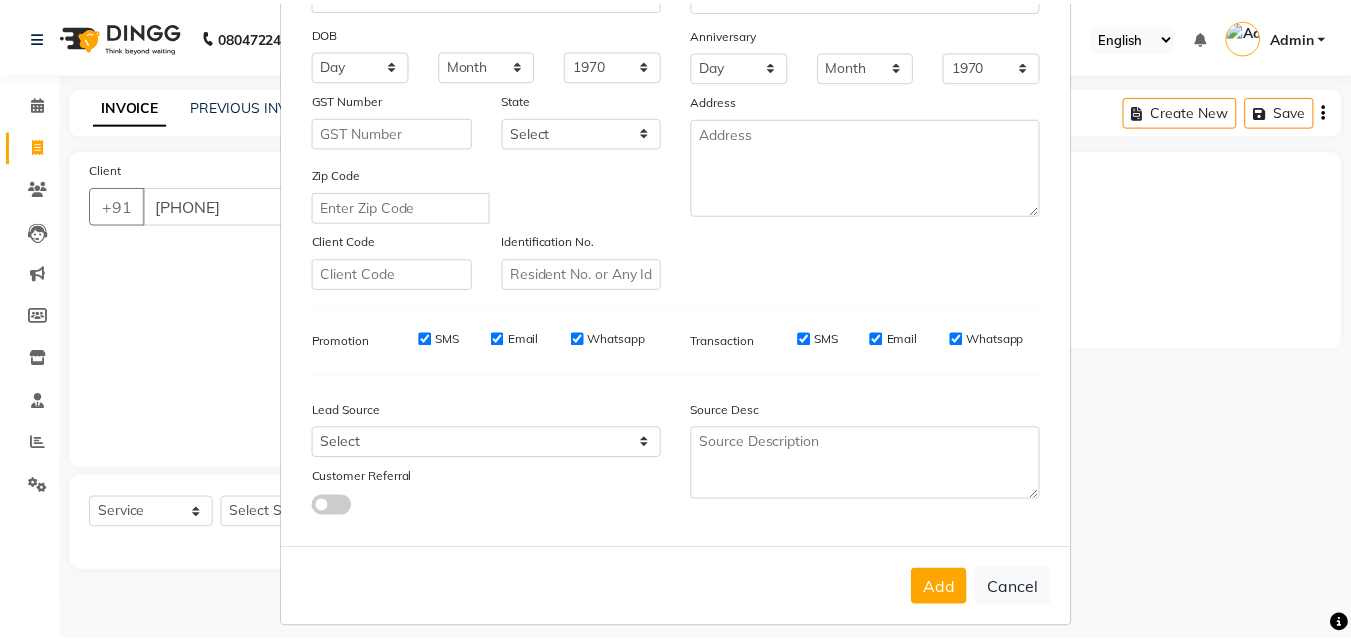 scroll, scrollTop: 282, scrollLeft: 0, axis: vertical 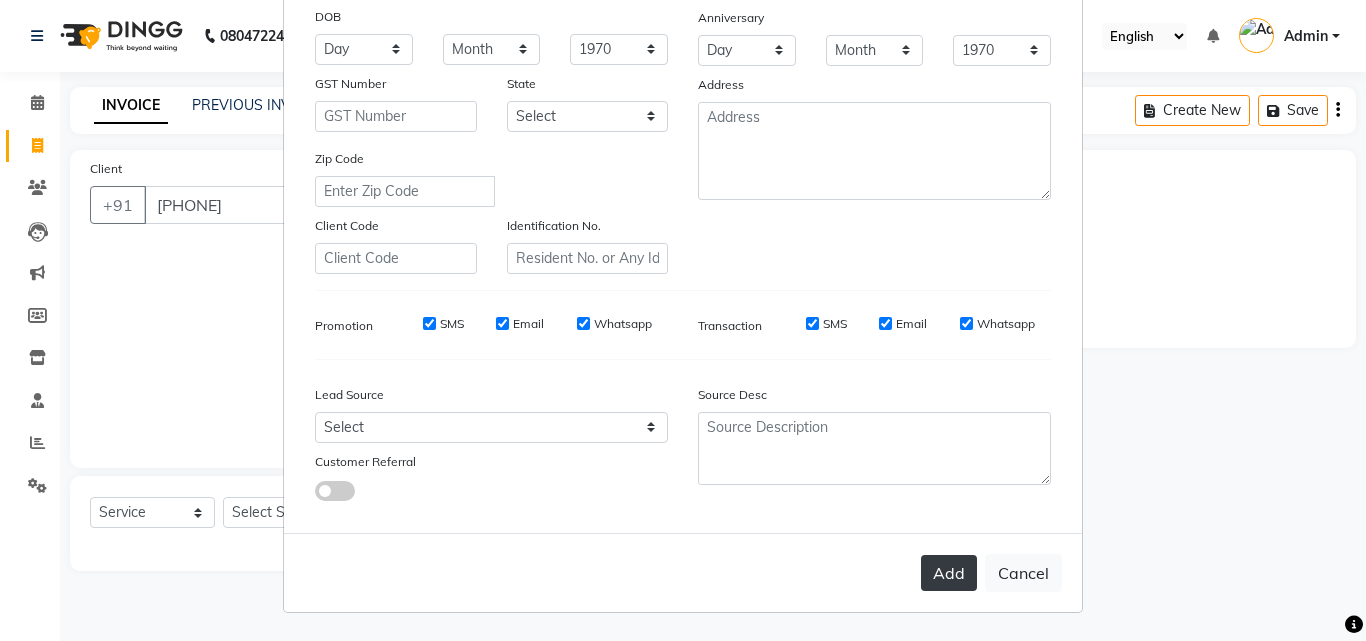 click on "Add" at bounding box center [949, 573] 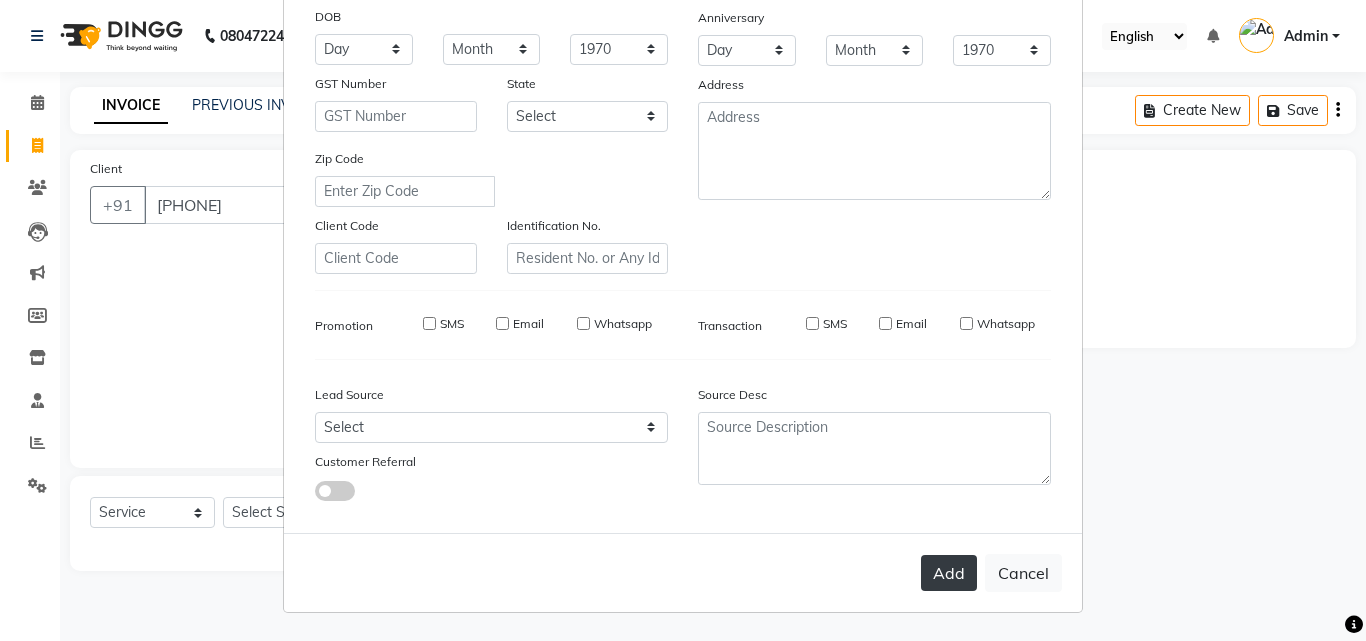 type 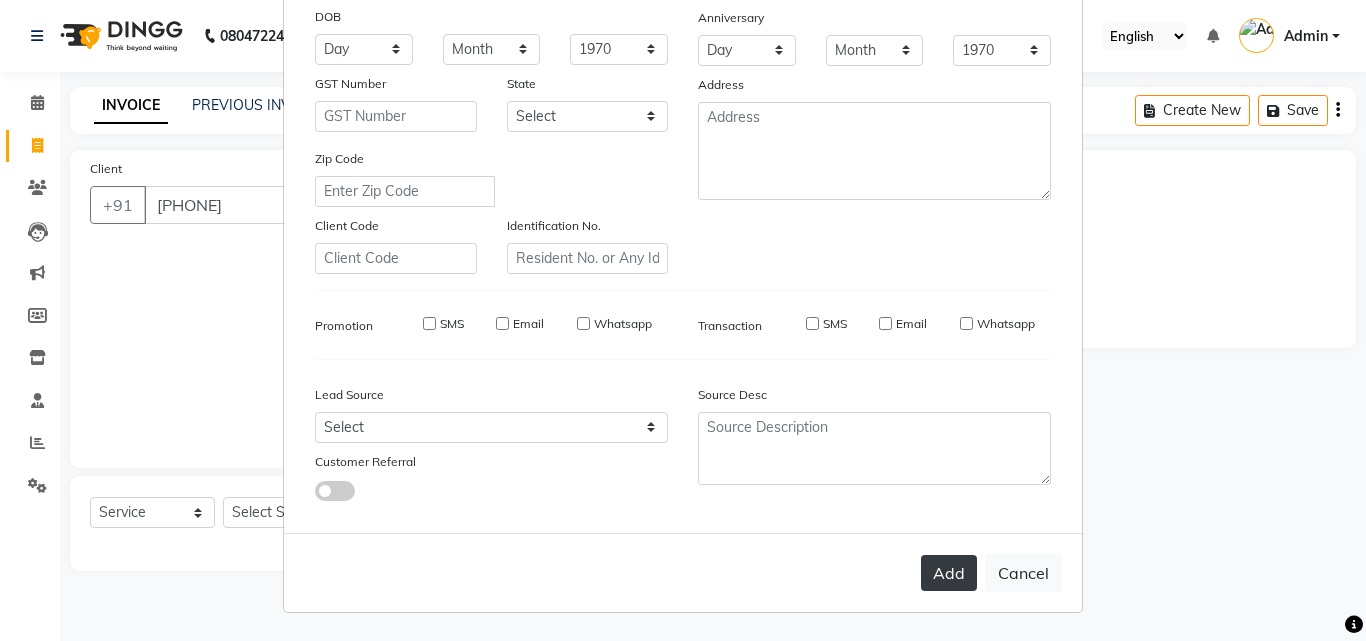 select 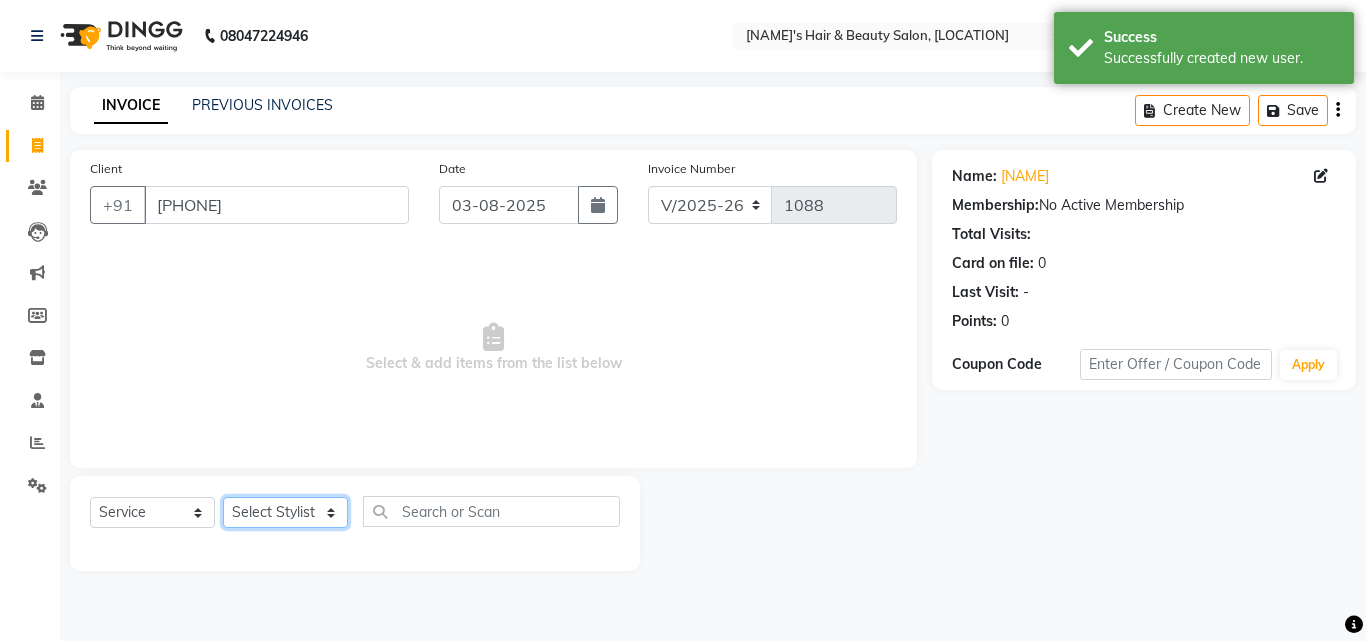 click on "Select Stylist [NAME] [NAME] [NAME] [NAME] [NAME] [NAME] [NAME] [NAME]" 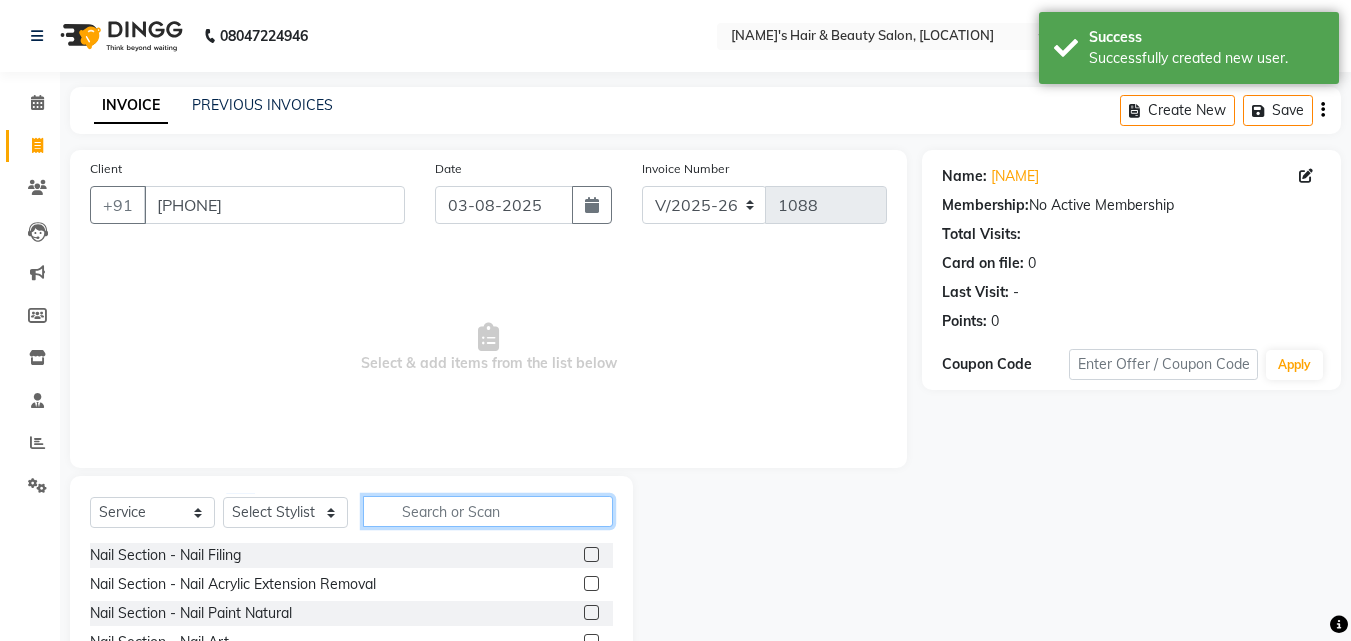 click 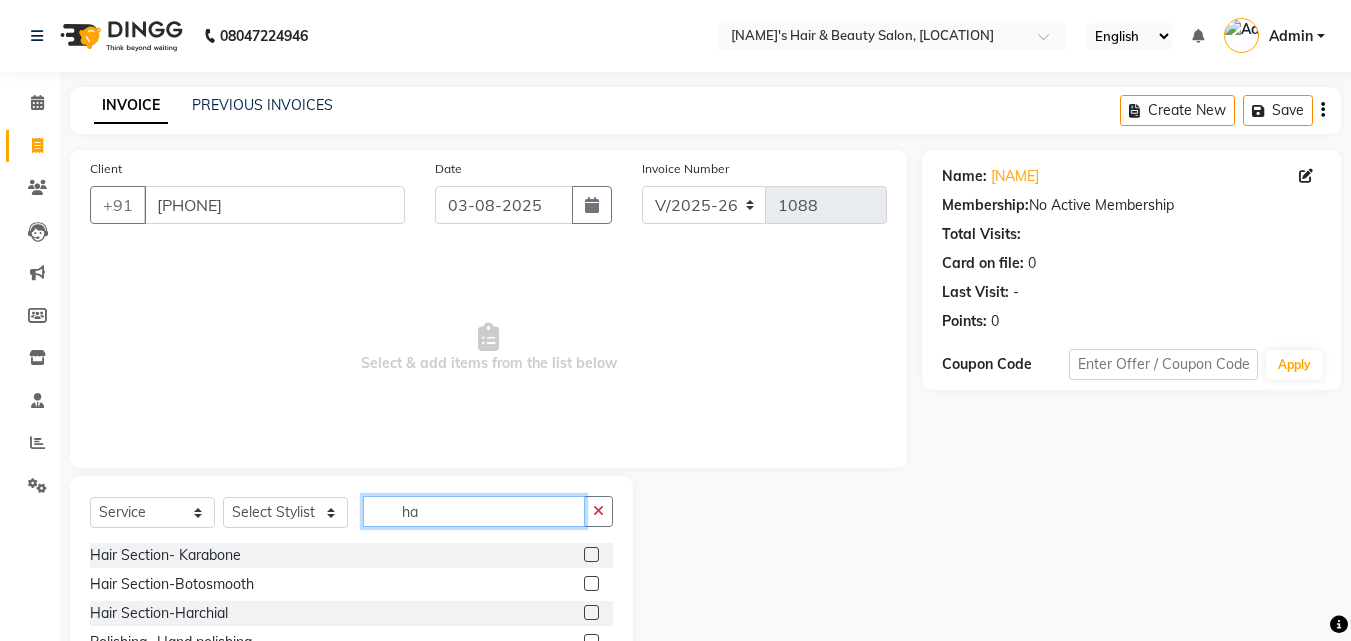 type on "h" 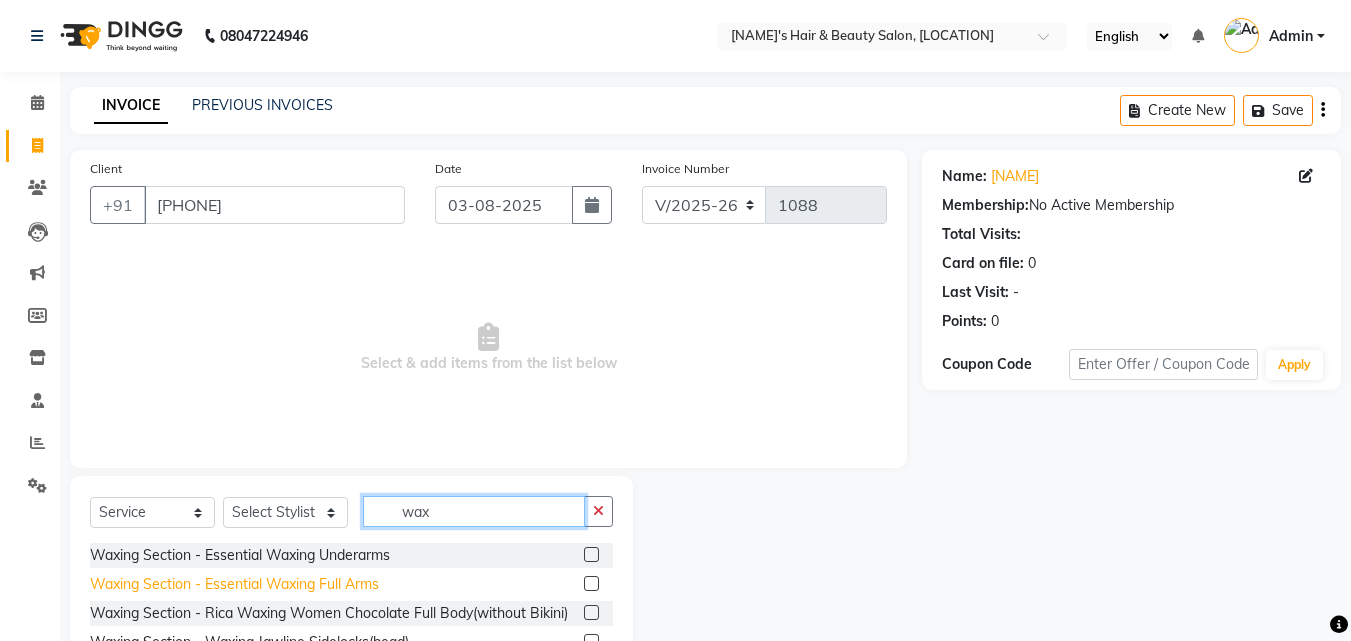 type on "wax" 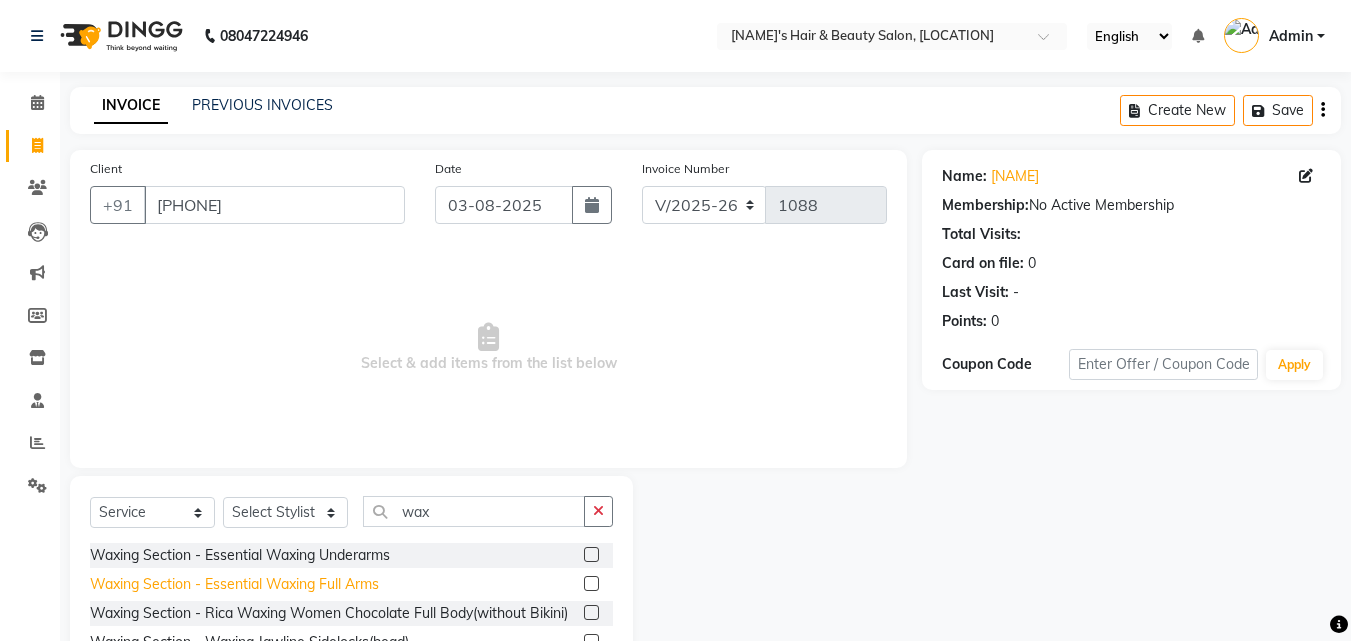 click on "Waxing Section - Essential Waxing Full Arms" 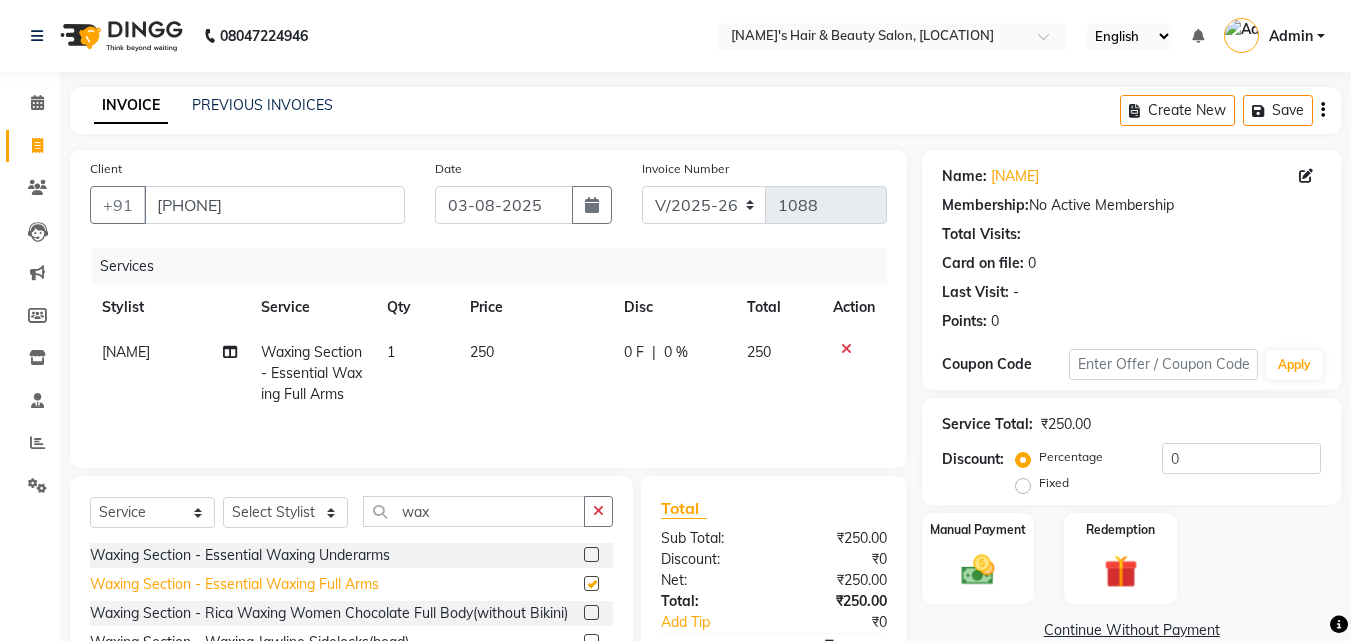 checkbox on "false" 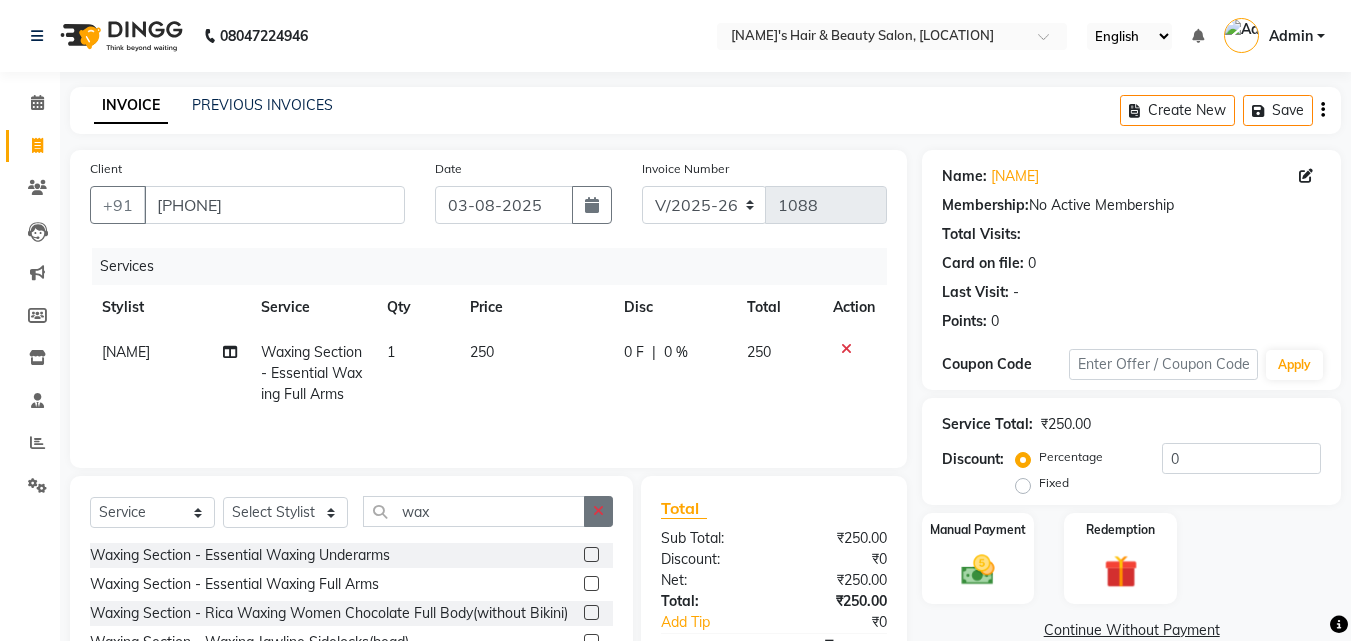 click 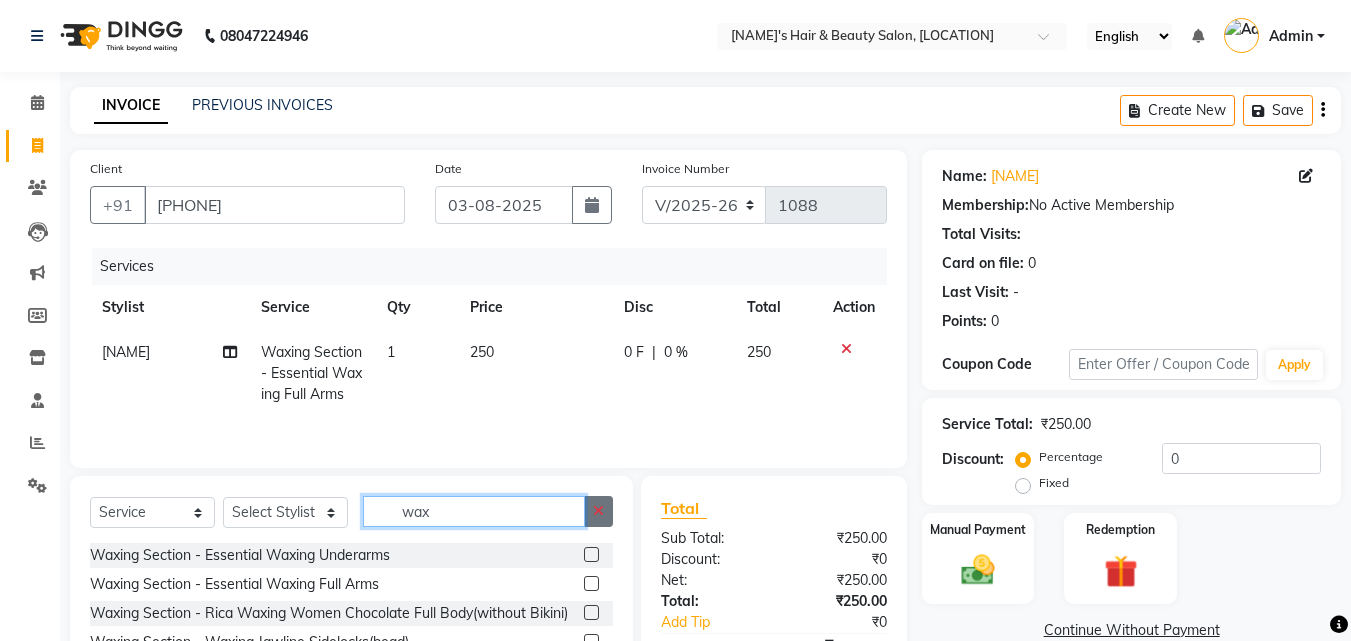 type 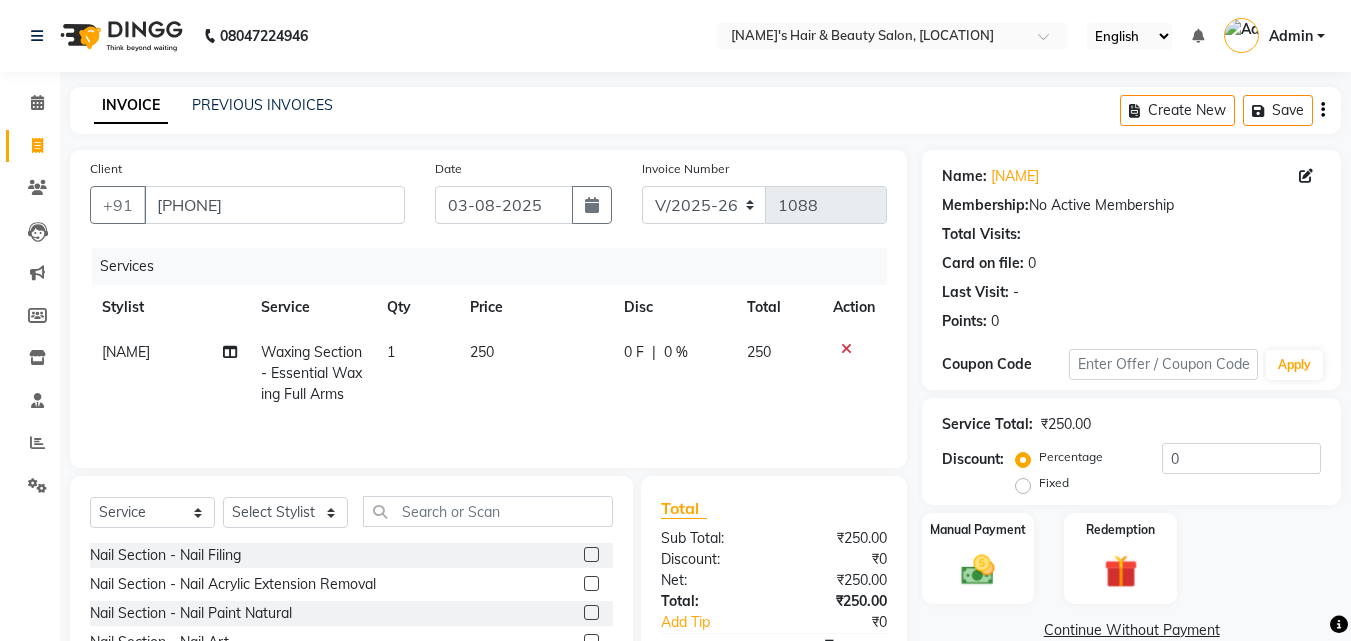 click on "250" 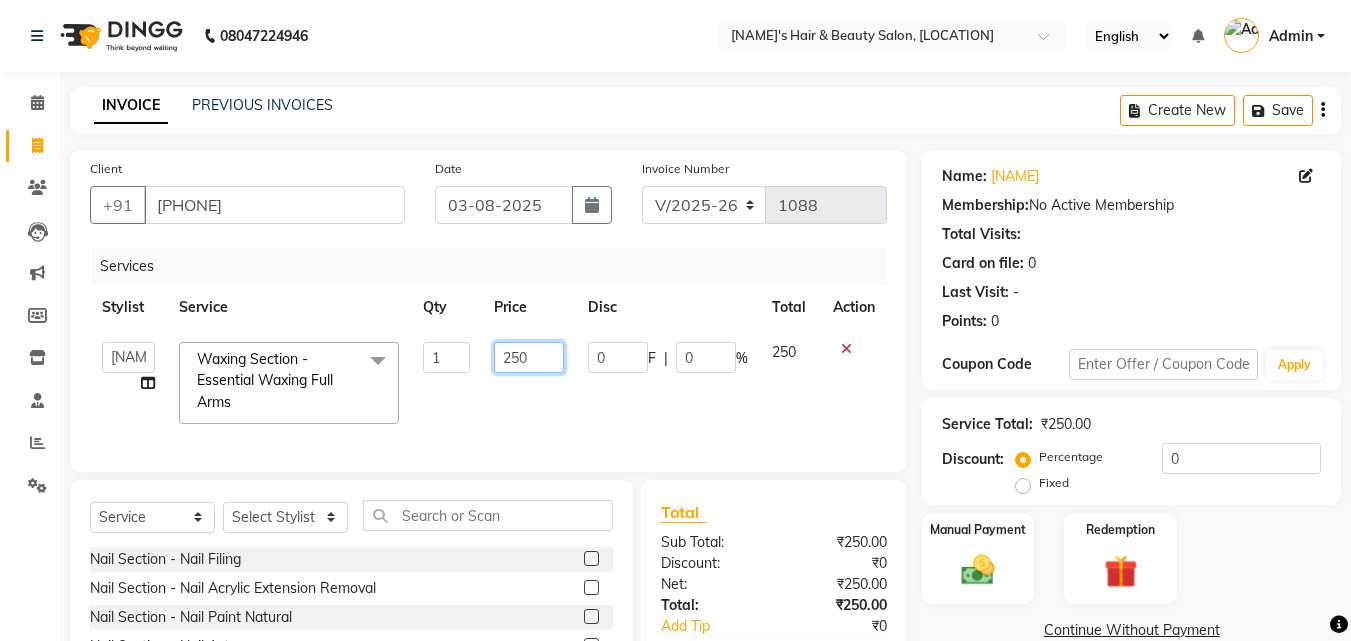 click on "250" 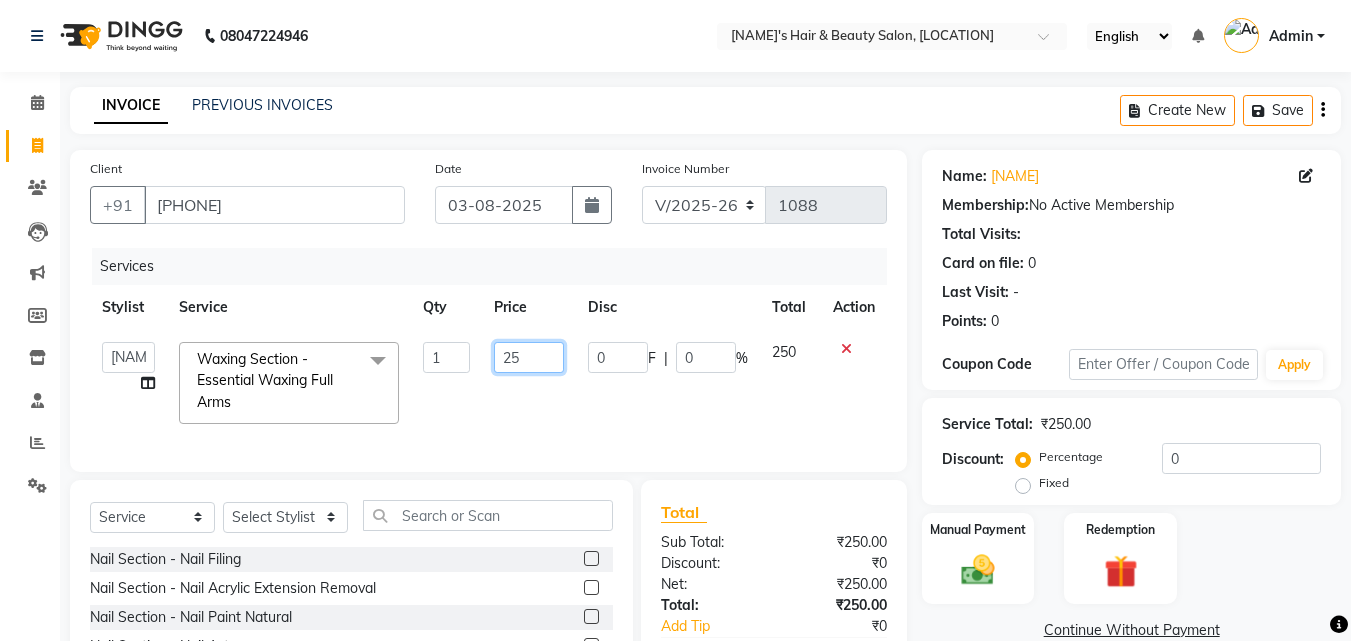 type on "2" 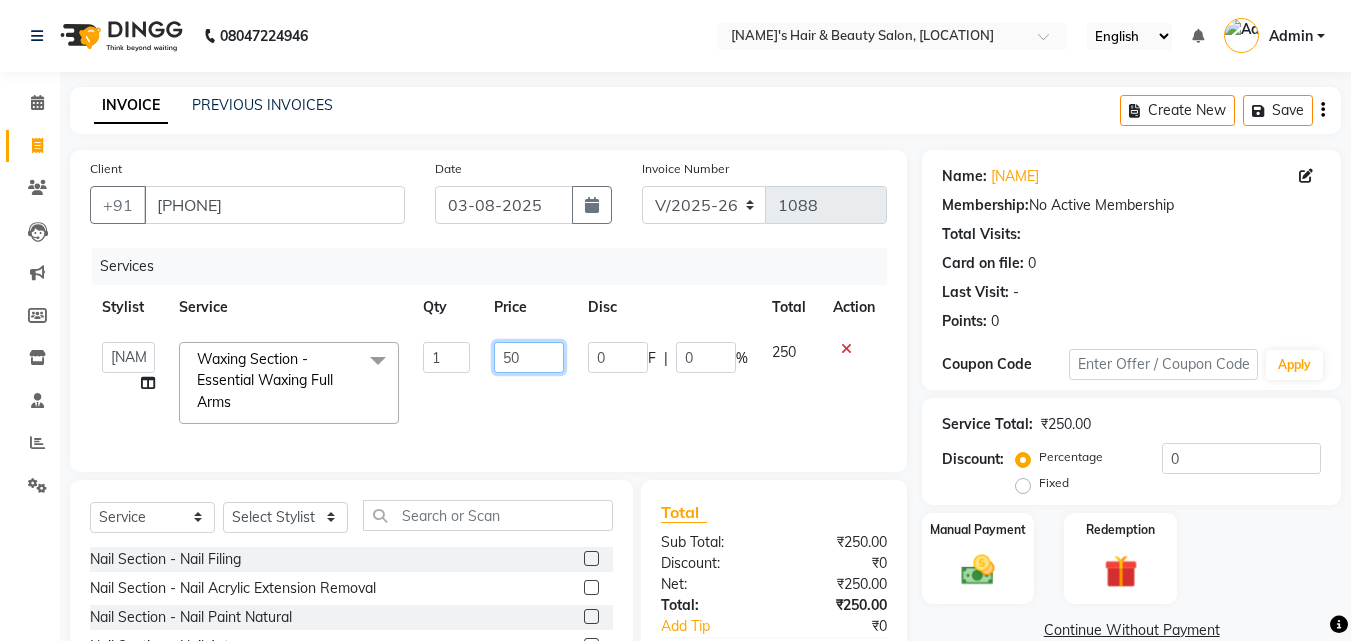 type on "500" 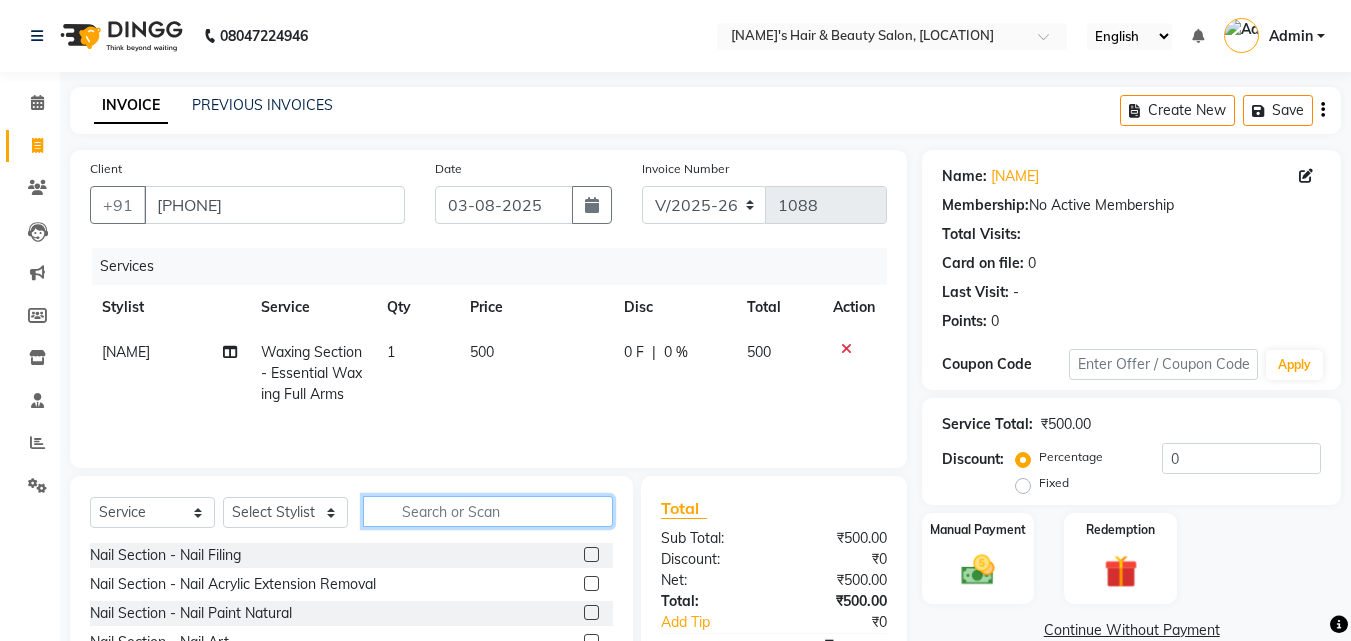 click on "Select Service Product Membership Package Voucher Prepaid Gift Card Select Stylist [NAME] [NAME] [NAME] [NAME] [NAME] [NAME] [NAME] [NAME]" 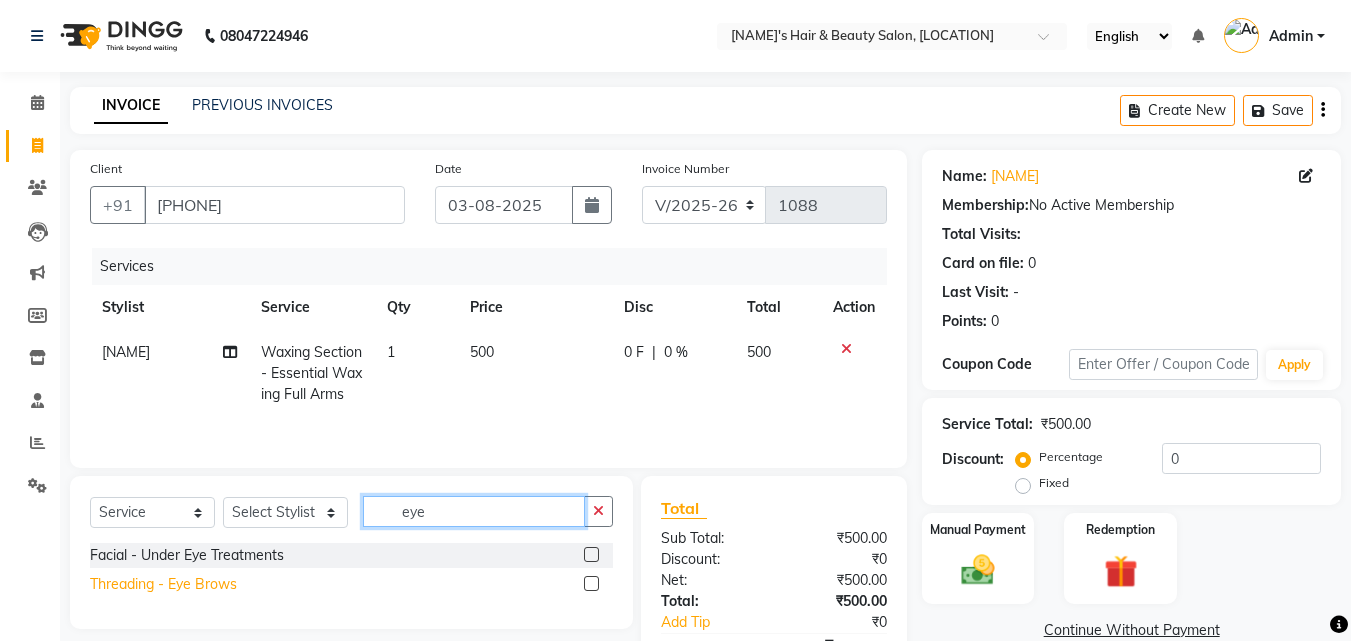 type on "eye" 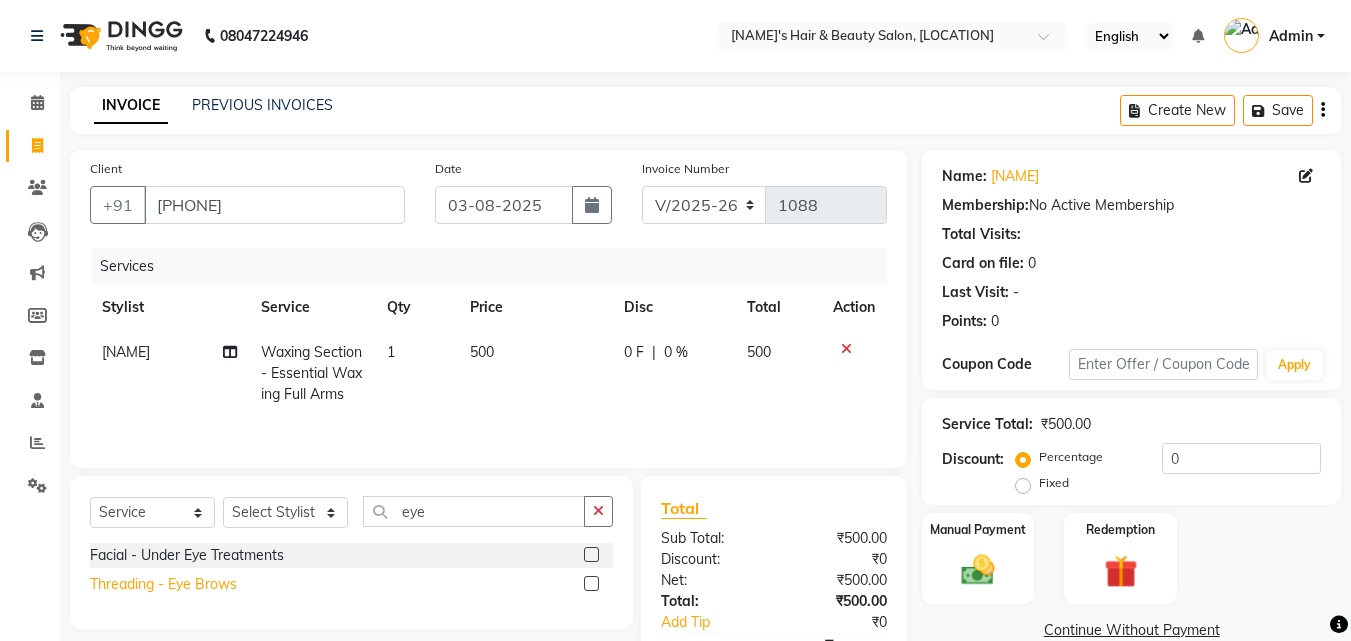 click on "Threading - Eye Brows" 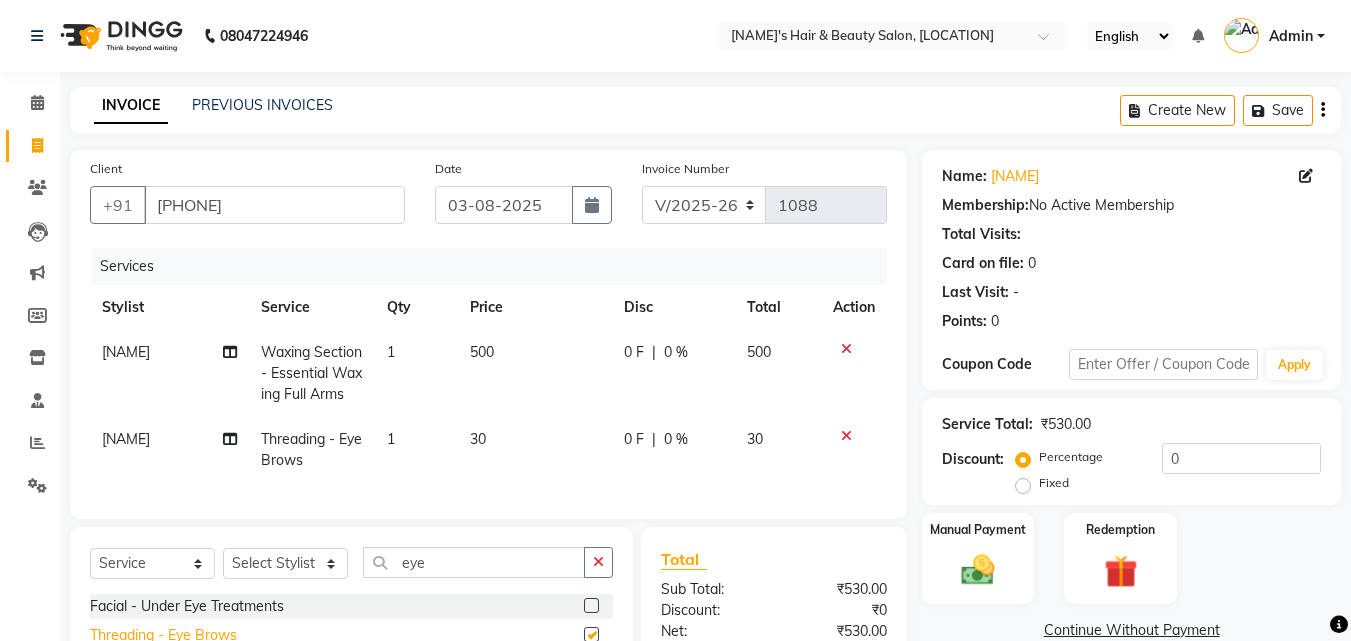 checkbox on "false" 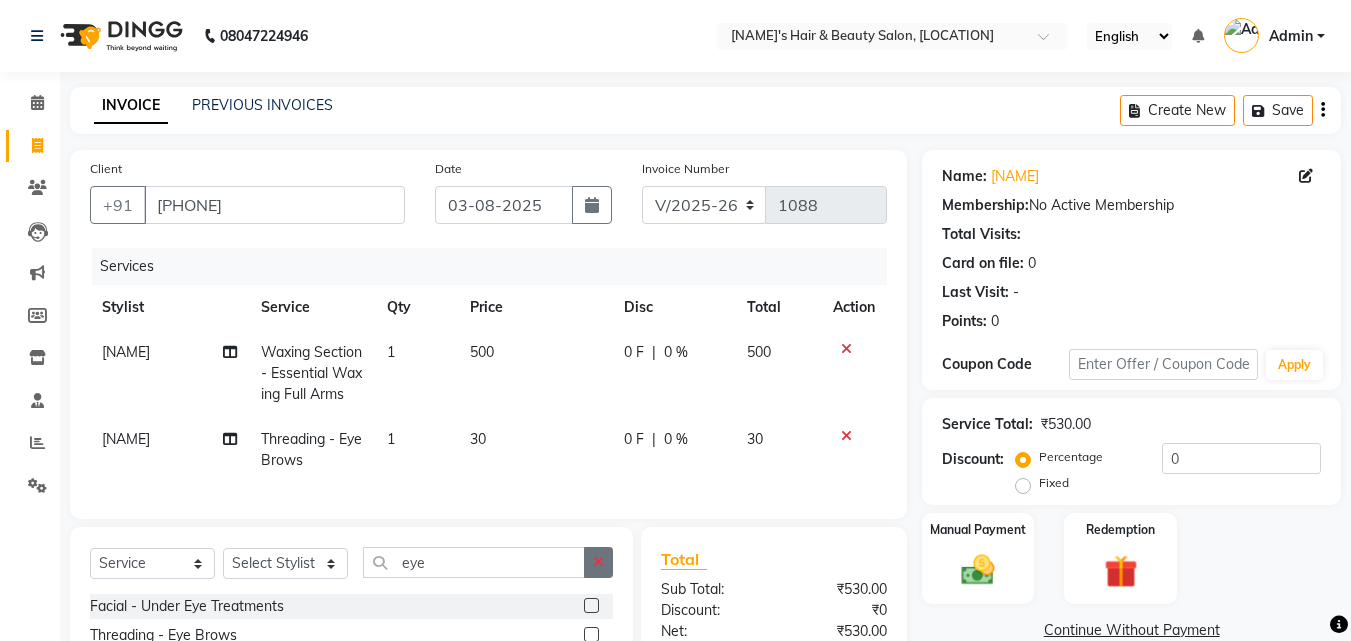 click 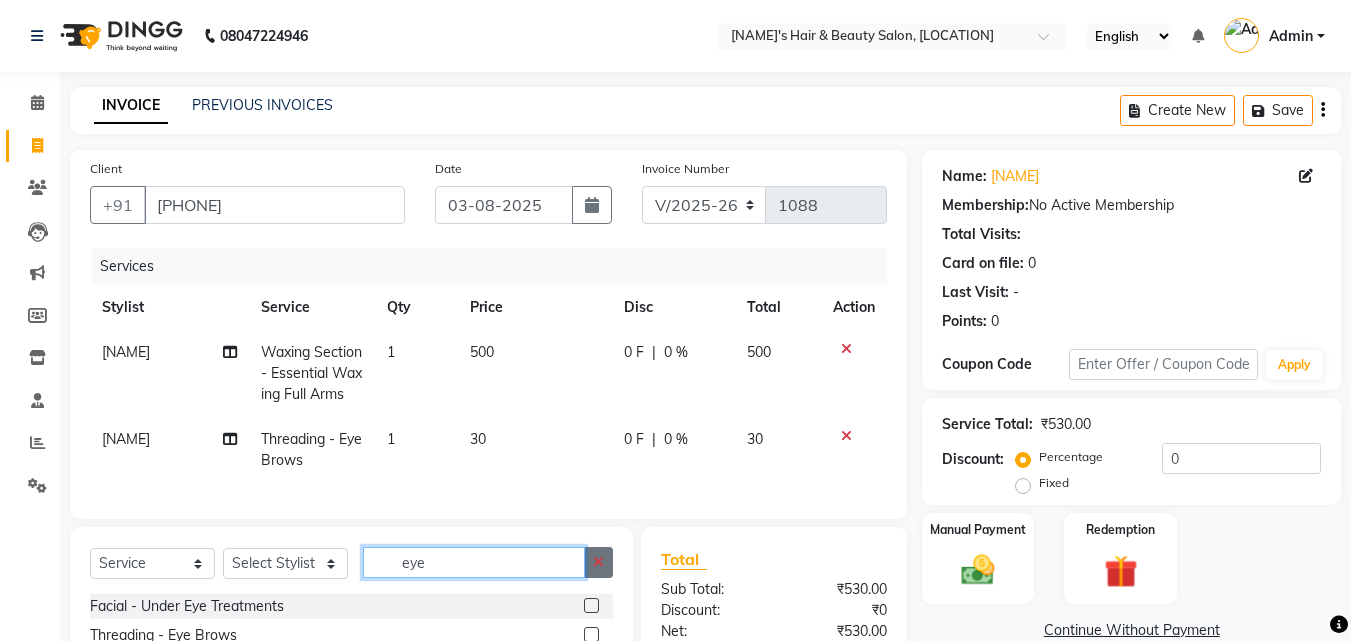 type 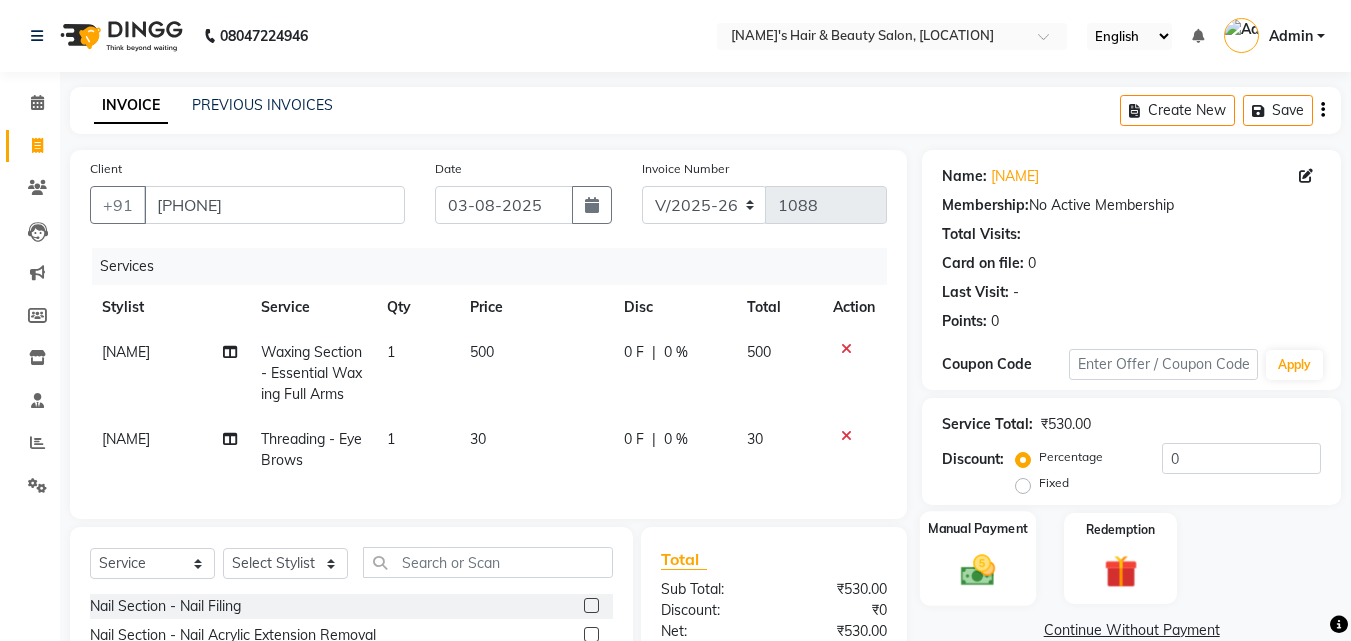 click 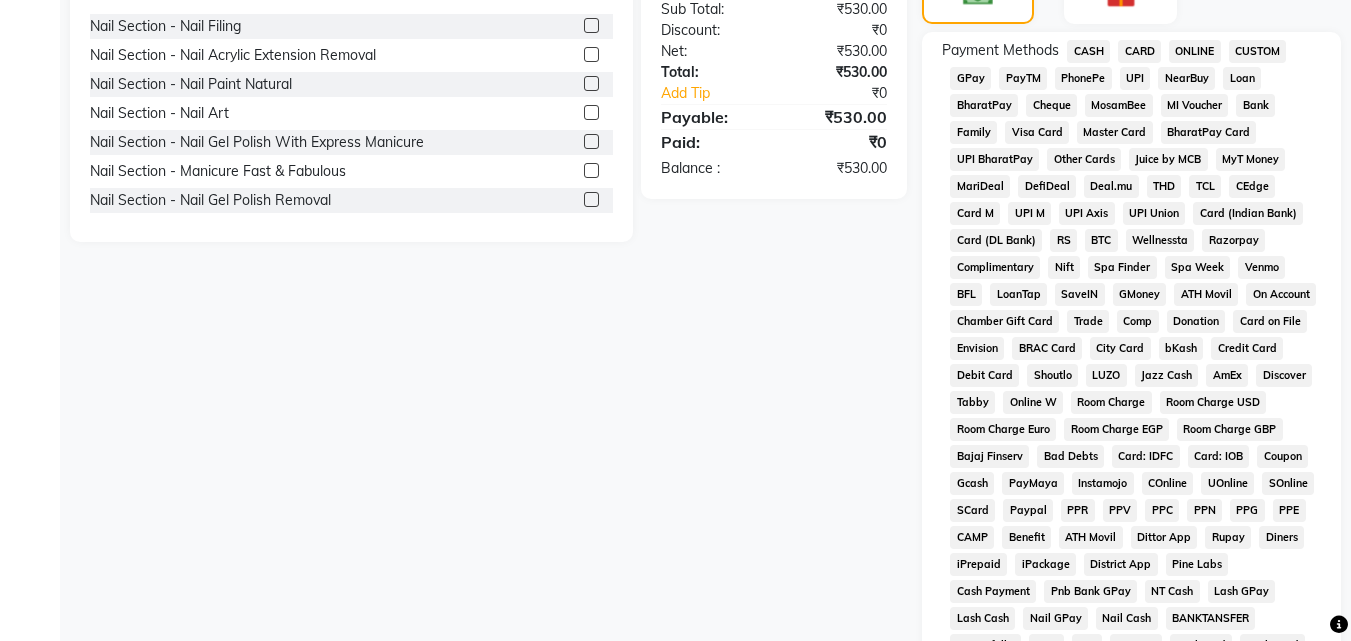 scroll, scrollTop: 554, scrollLeft: 0, axis: vertical 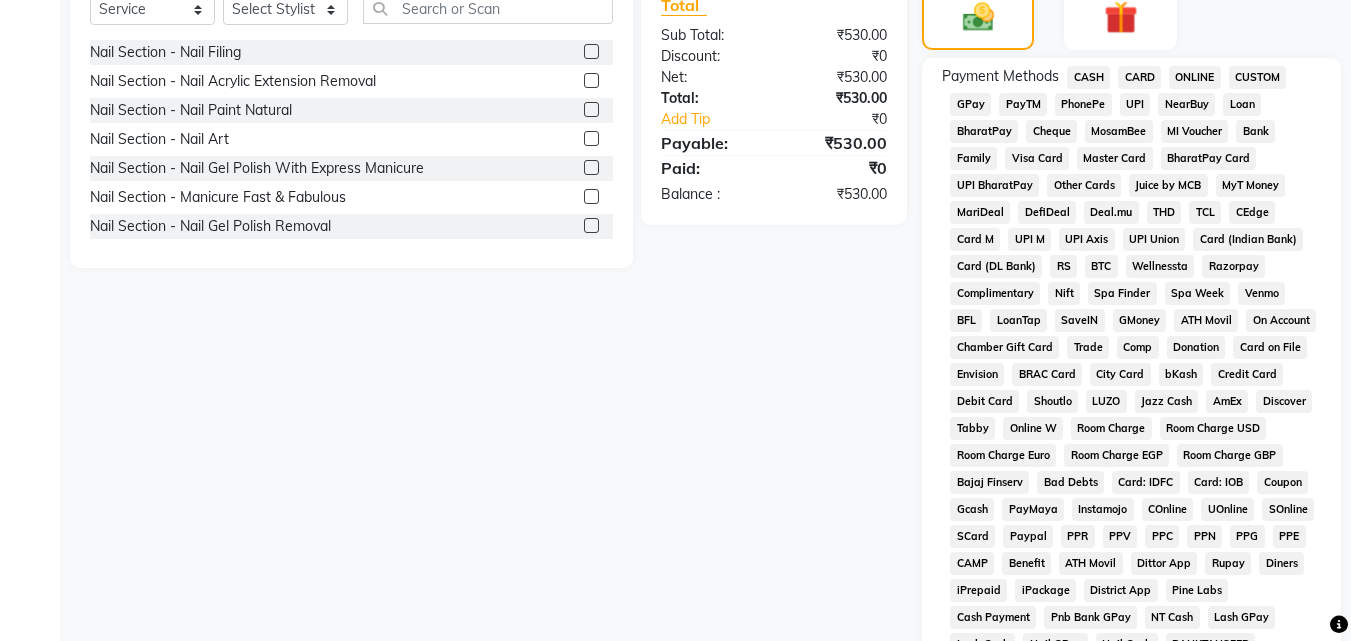 click on "GPay" 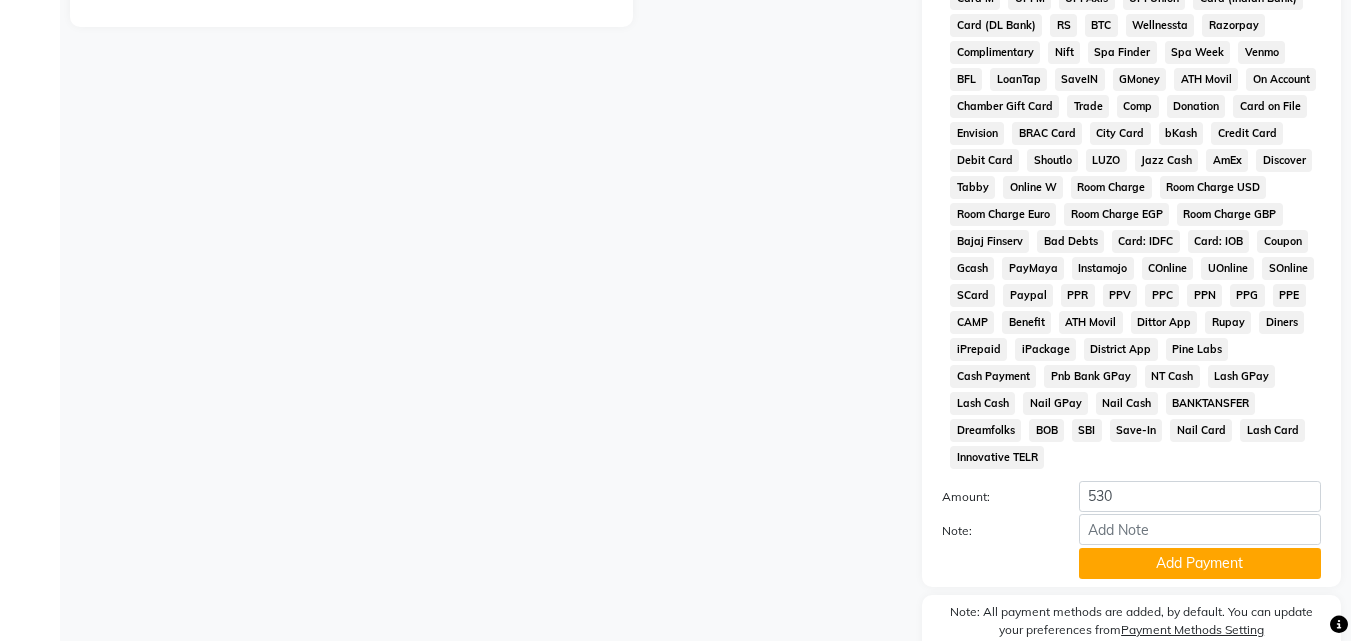 scroll, scrollTop: 830, scrollLeft: 0, axis: vertical 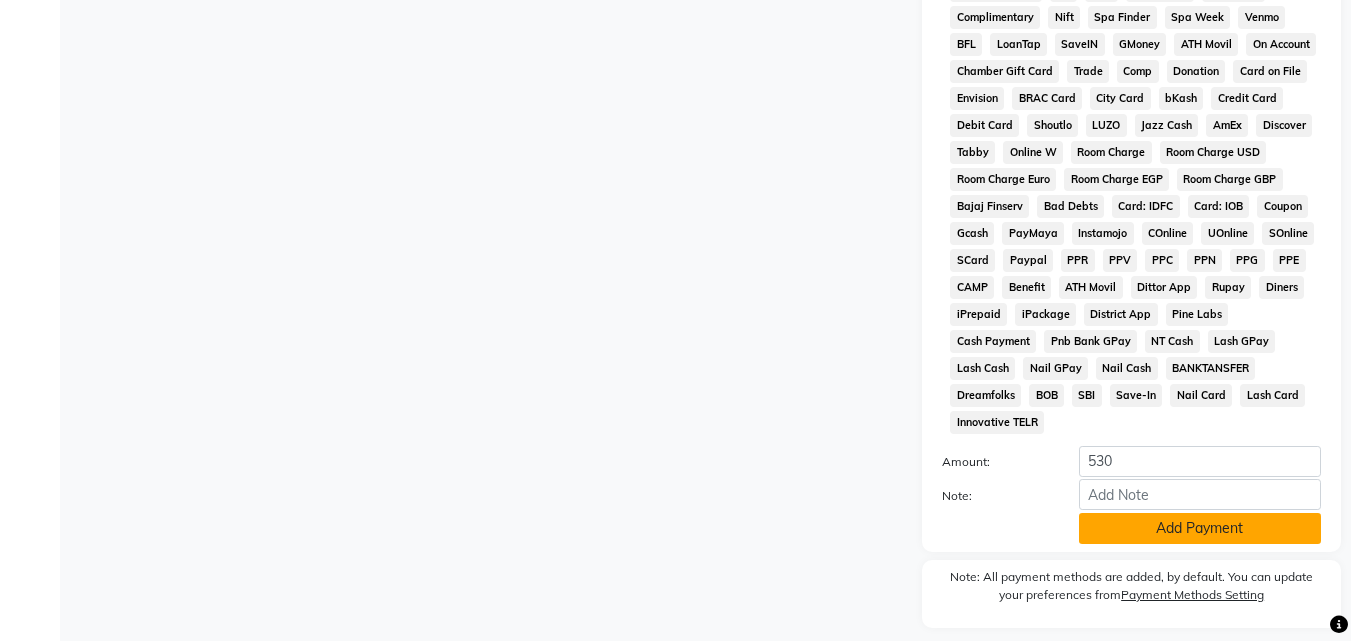 click on "Add Payment" 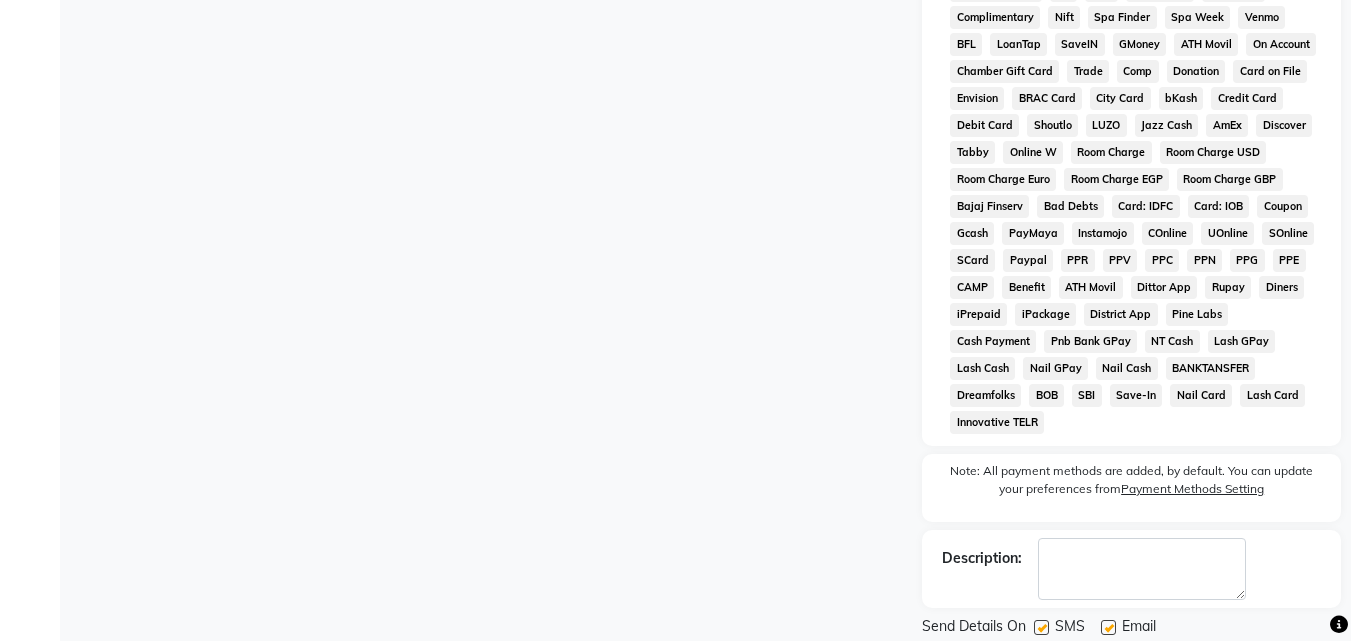 click on "Checkout" 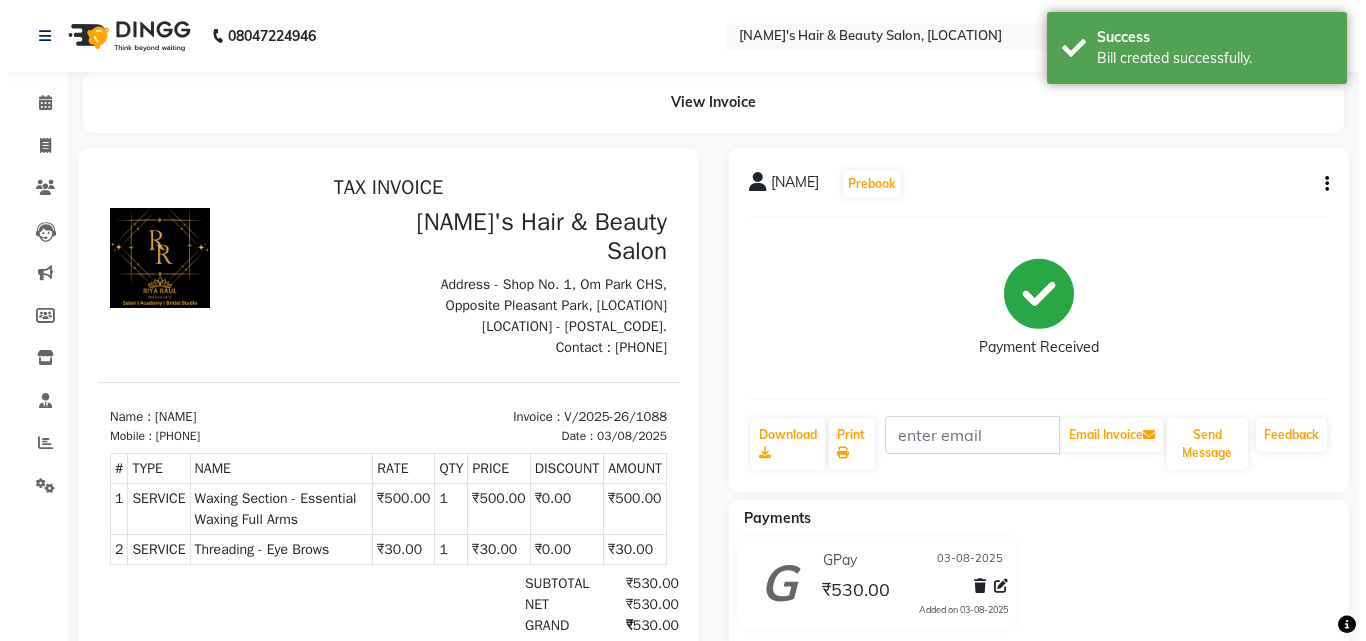scroll, scrollTop: 0, scrollLeft: 0, axis: both 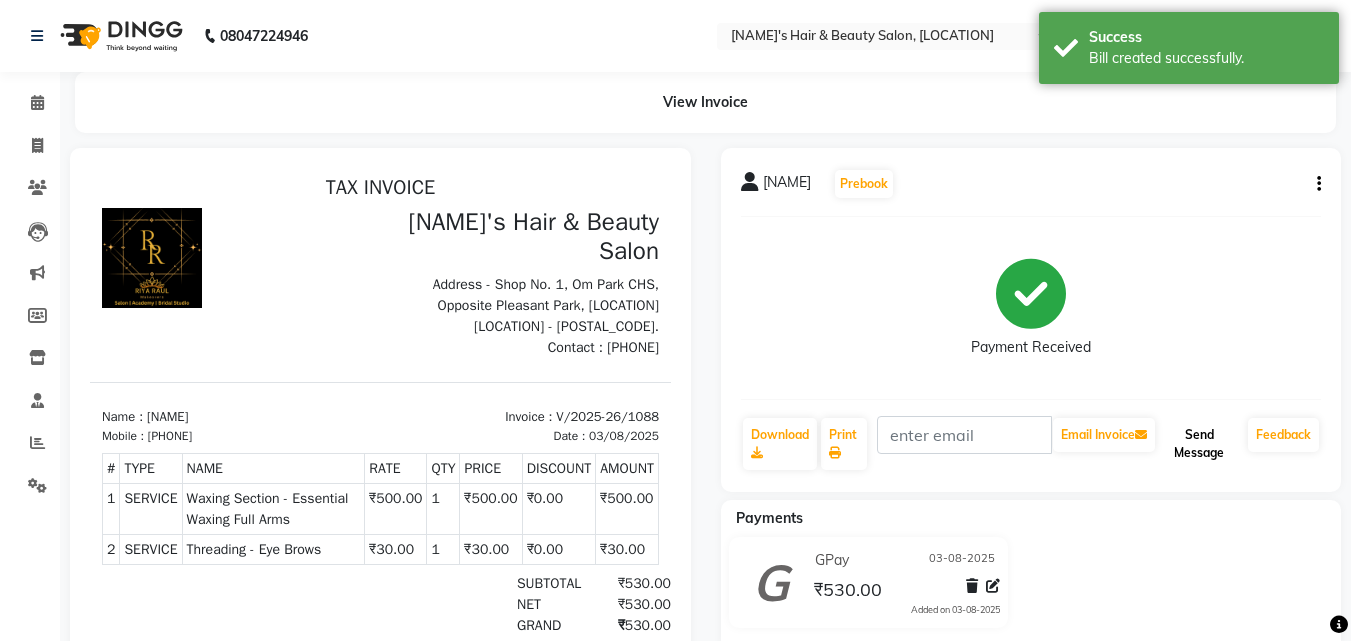 click on "Send Message" 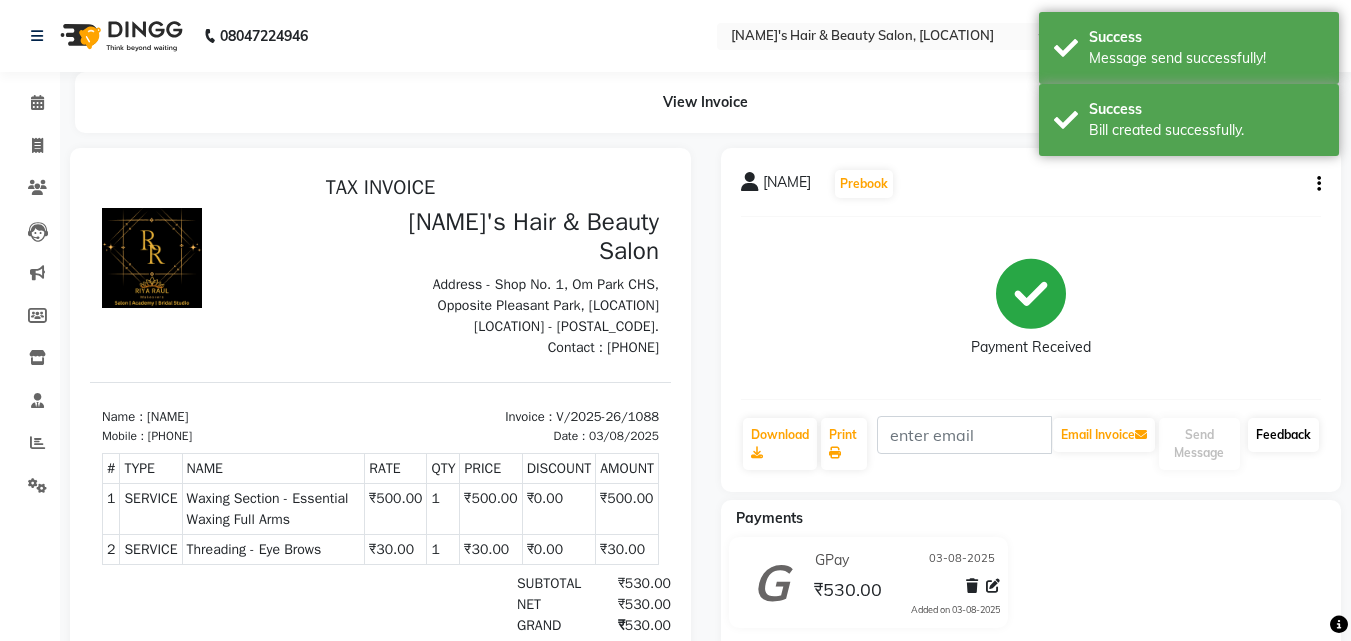 click on "Feedback" 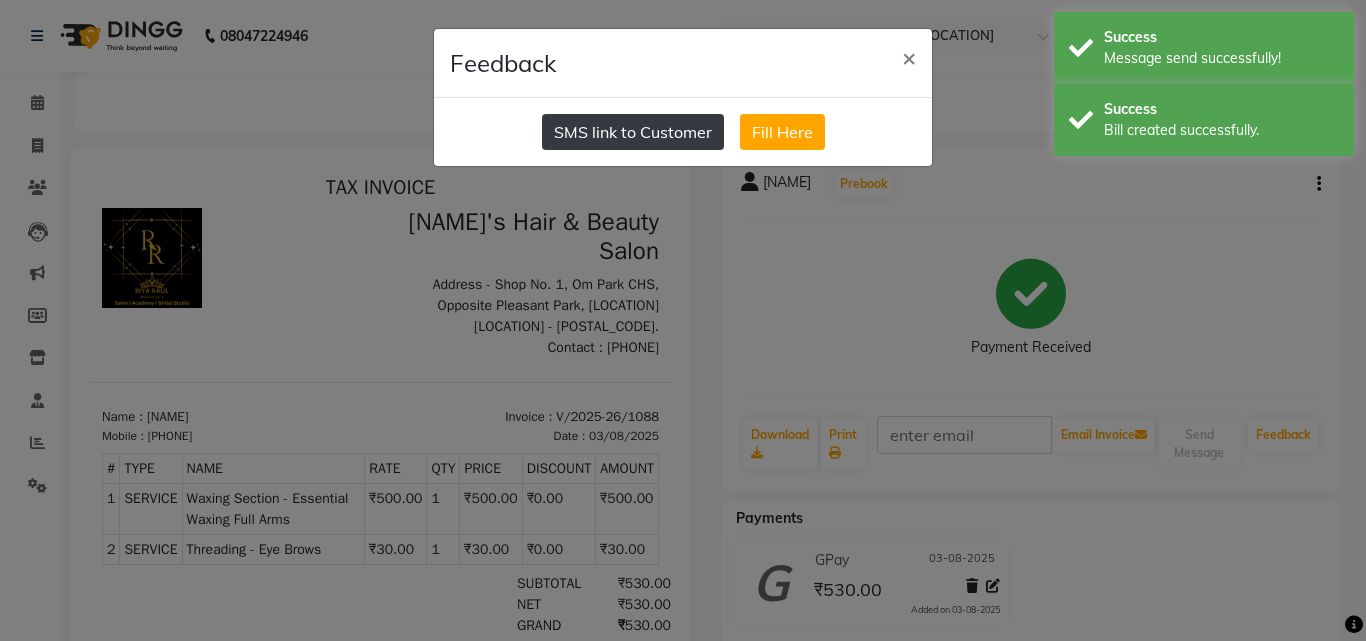 click on "SMS link to Customer" 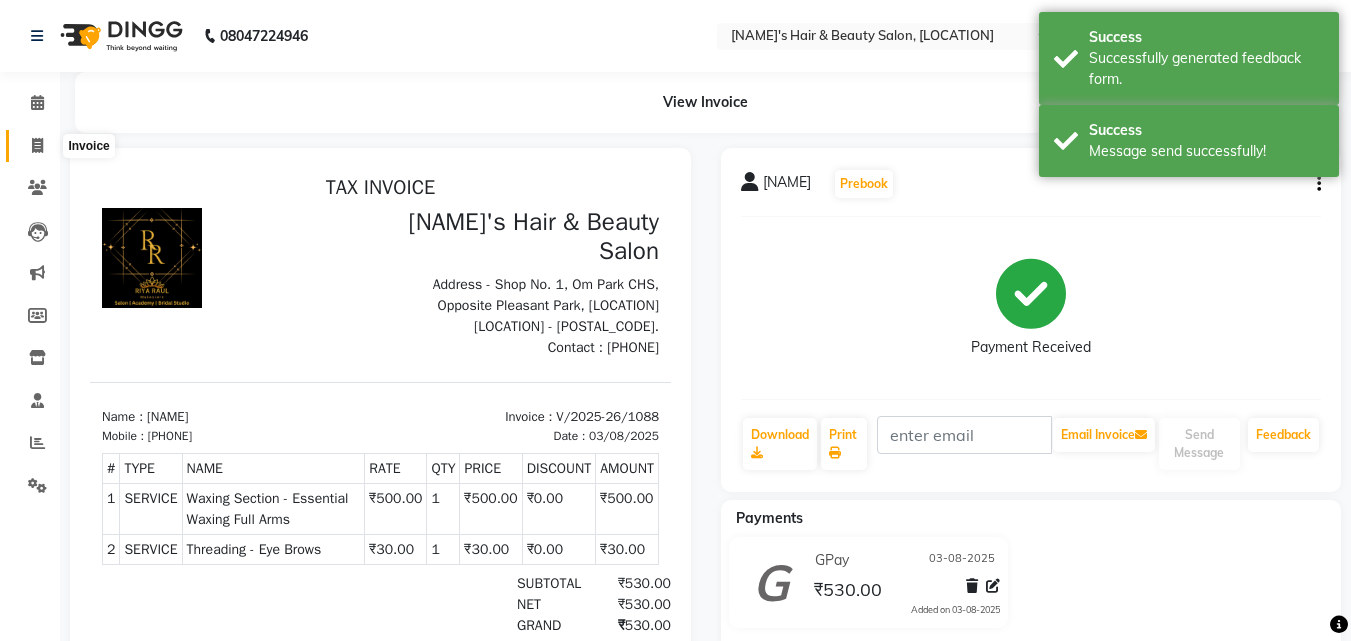 click 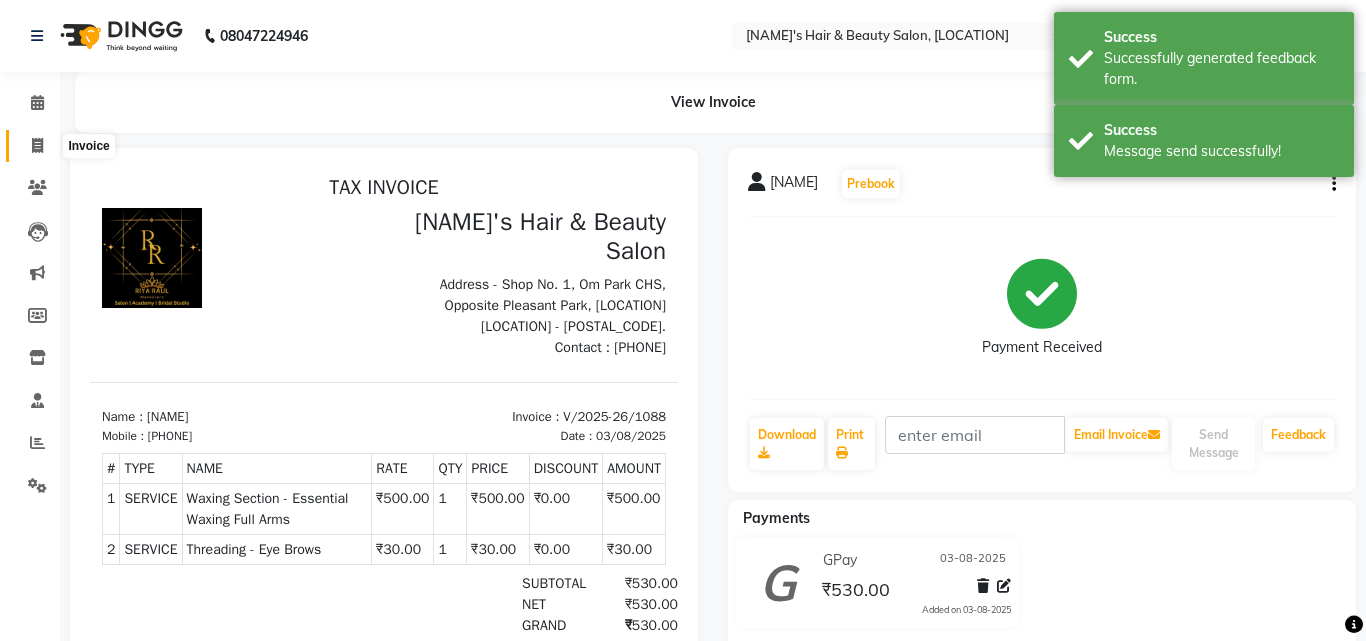 select on "service" 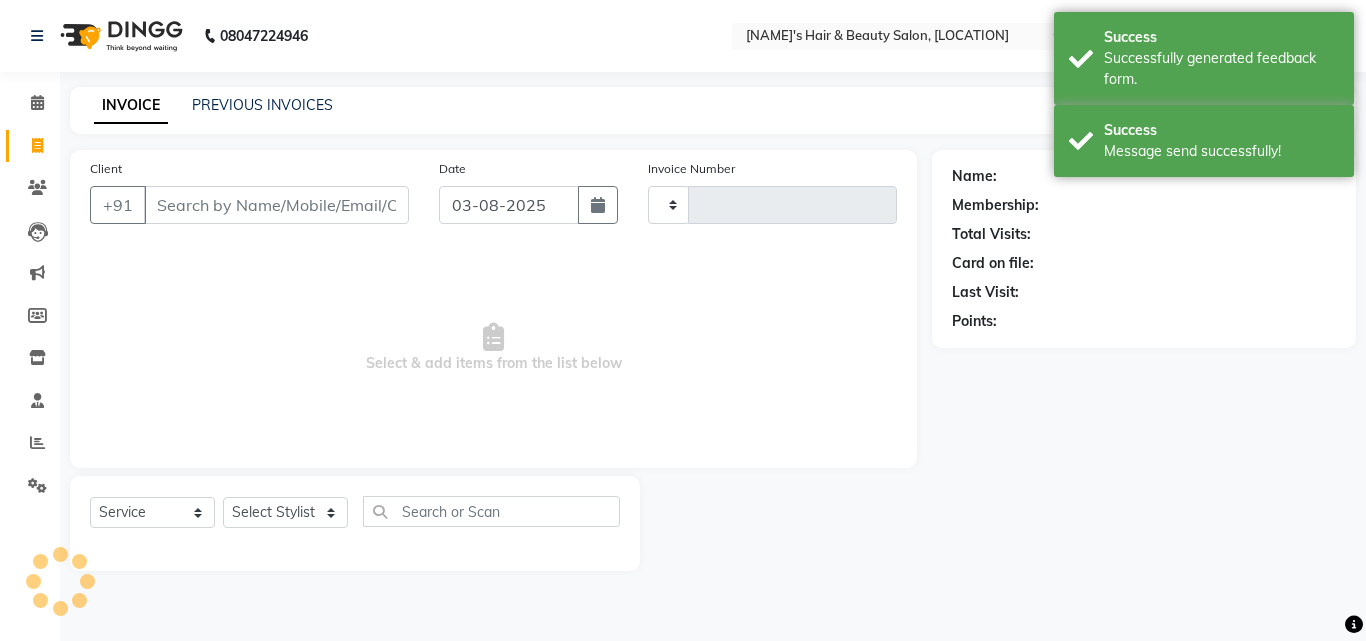 type on "1089" 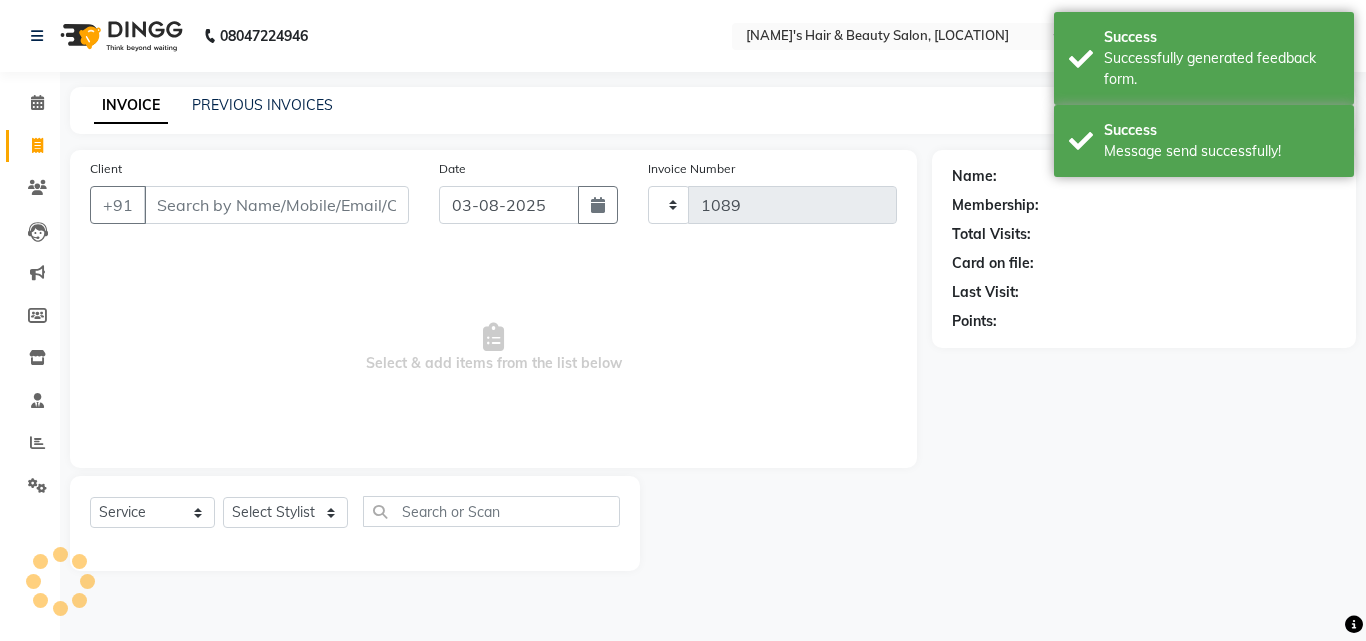 select on "5401" 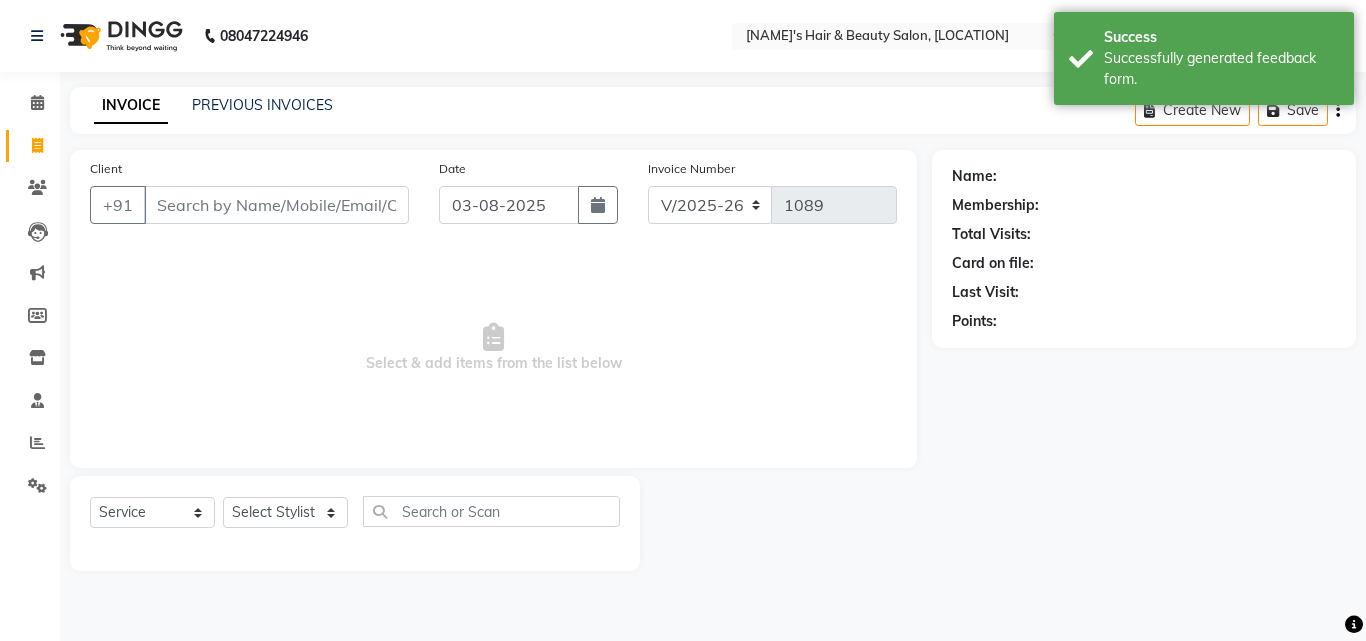 click on "Client" at bounding box center [276, 205] 